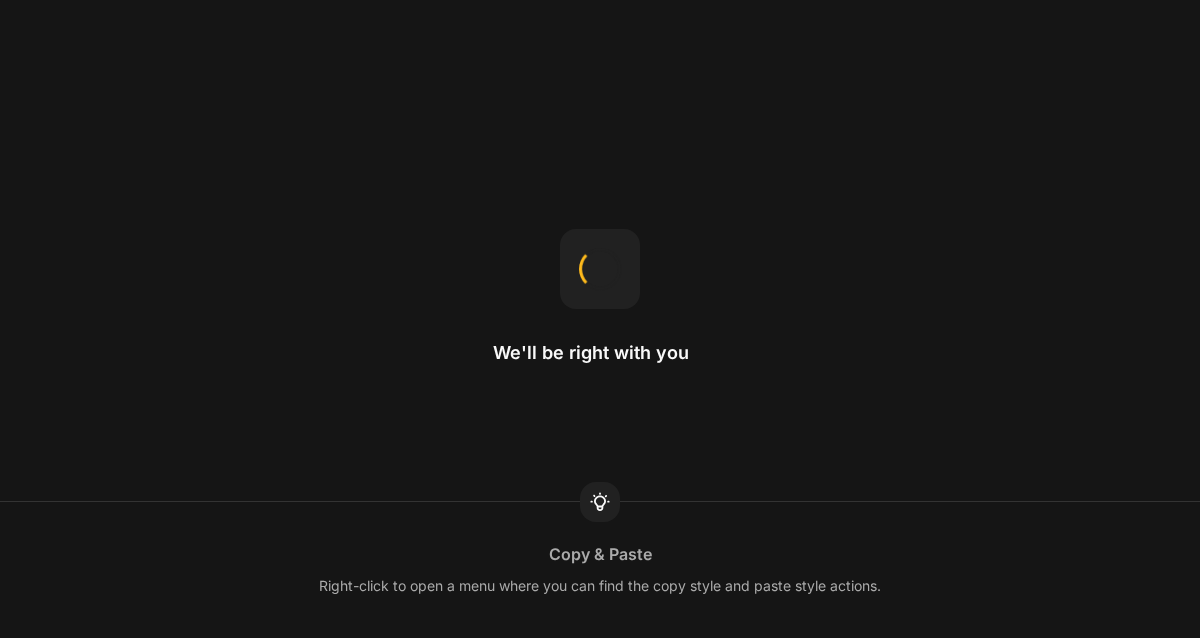 scroll, scrollTop: 0, scrollLeft: 0, axis: both 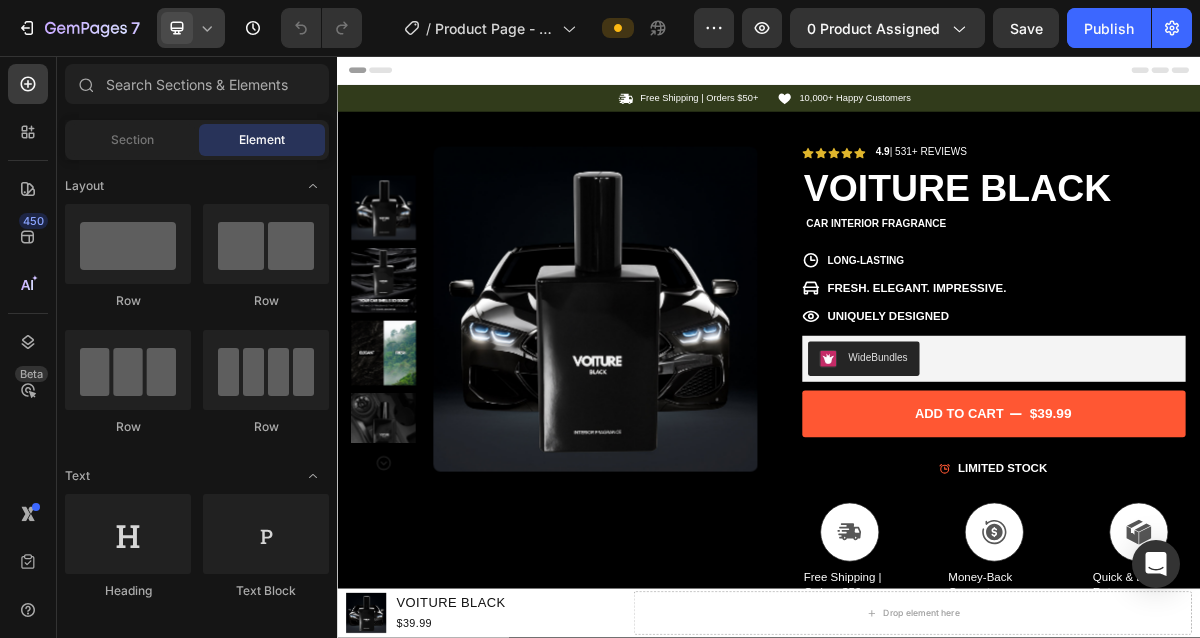 click at bounding box center (177, 28) 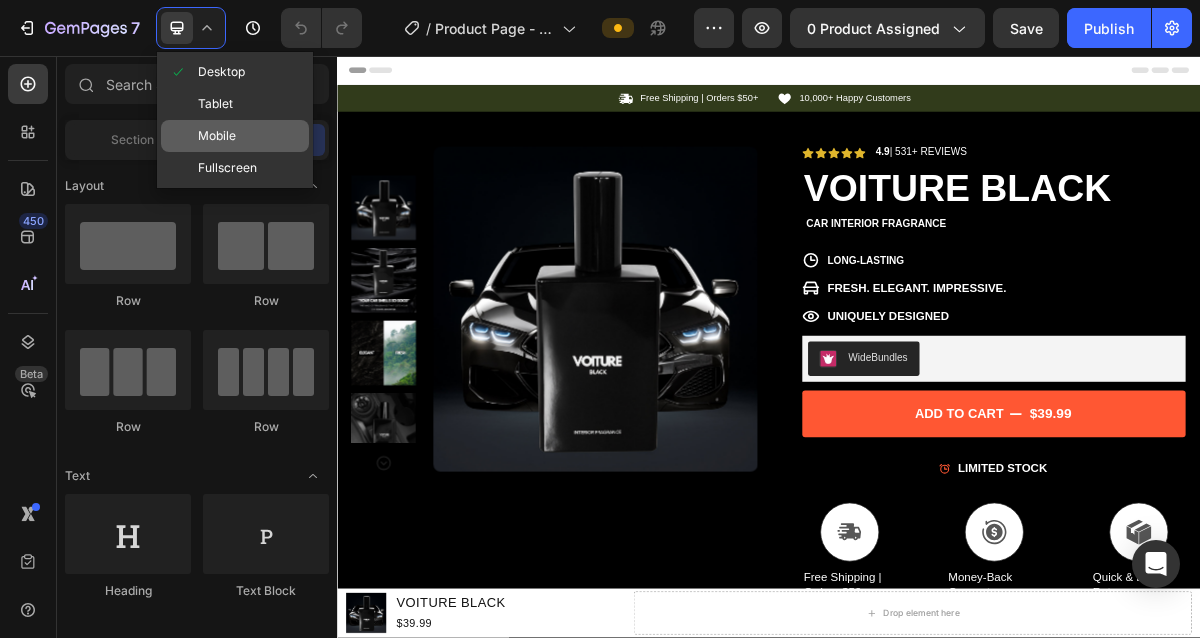 click on "Mobile" 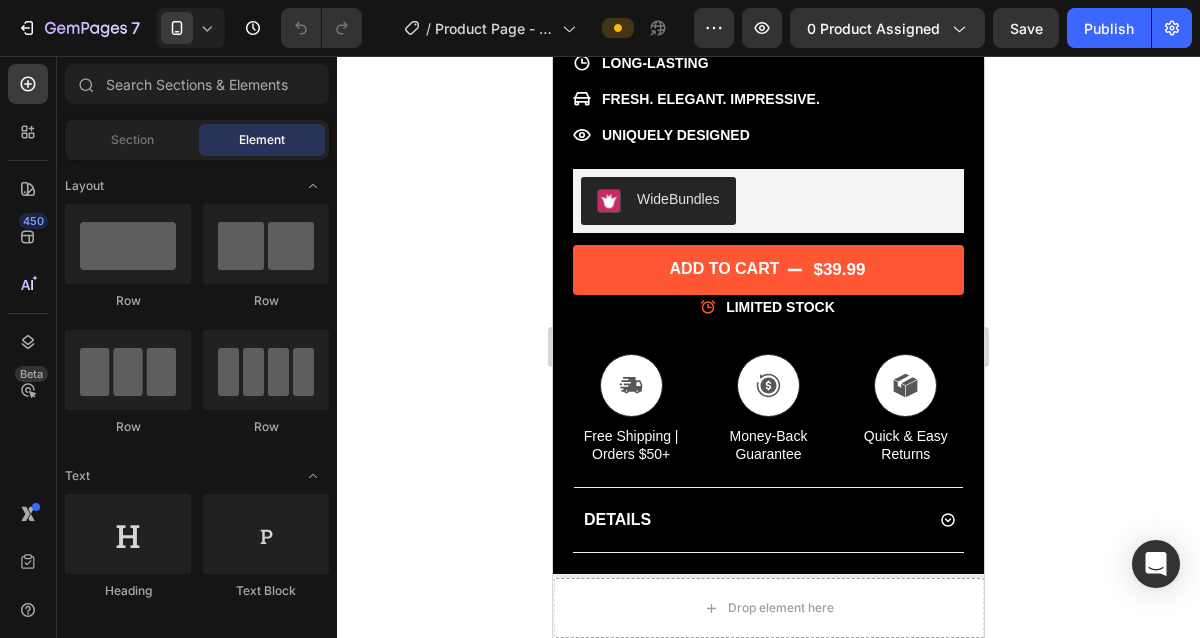 scroll, scrollTop: 764, scrollLeft: 0, axis: vertical 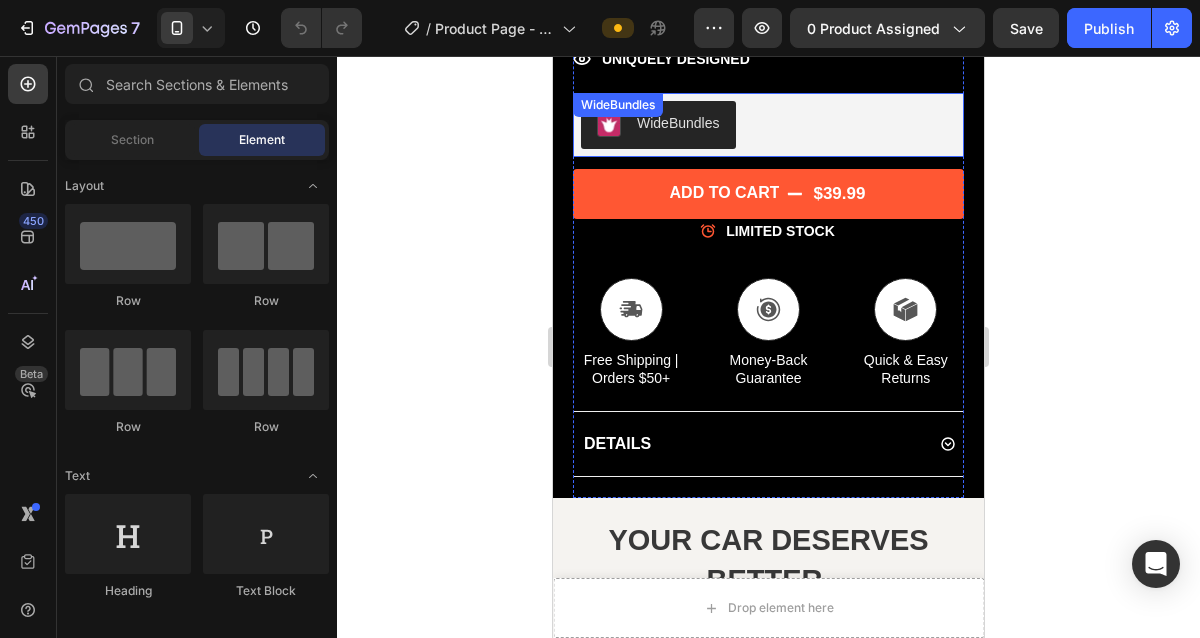 click on "WideBundles" at bounding box center [768, 125] 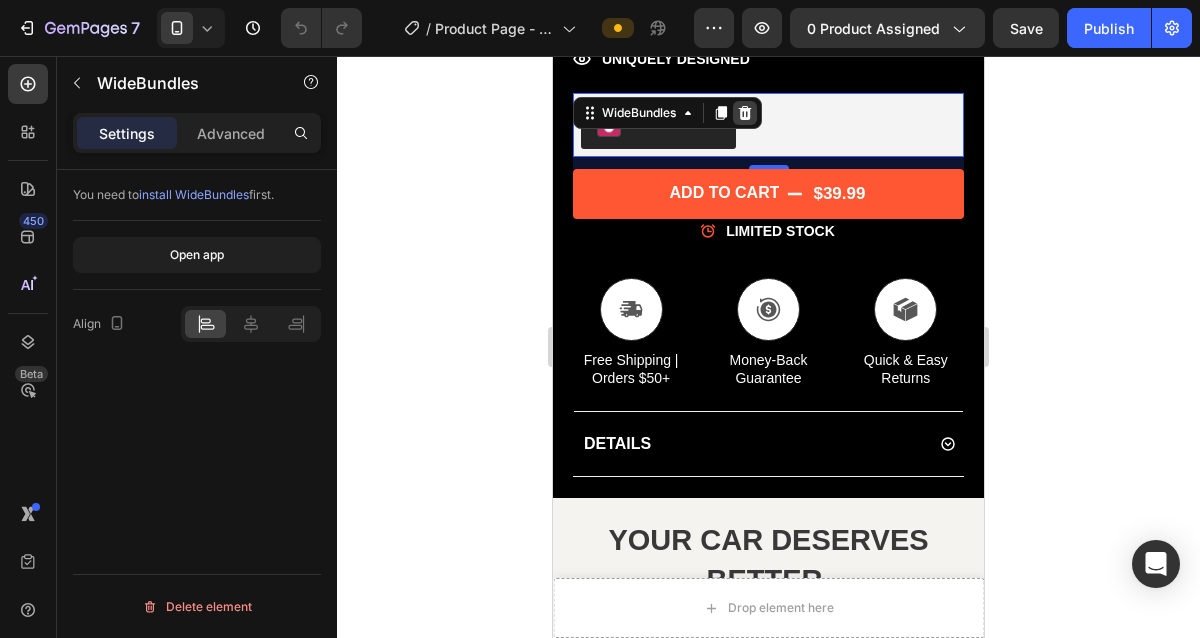 click 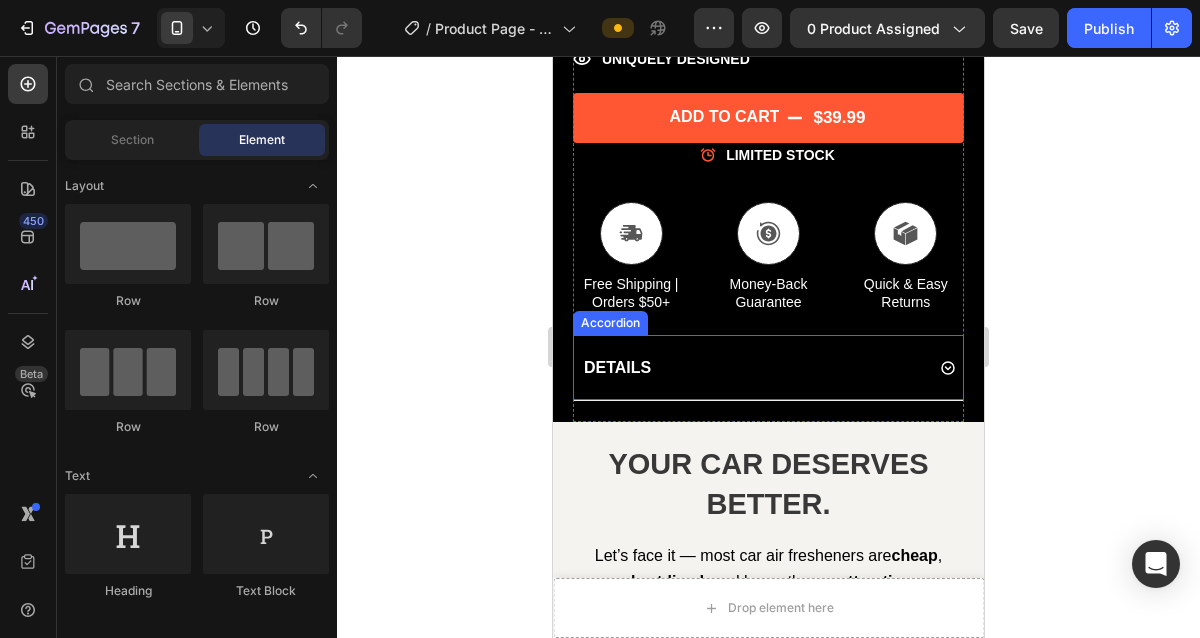 click 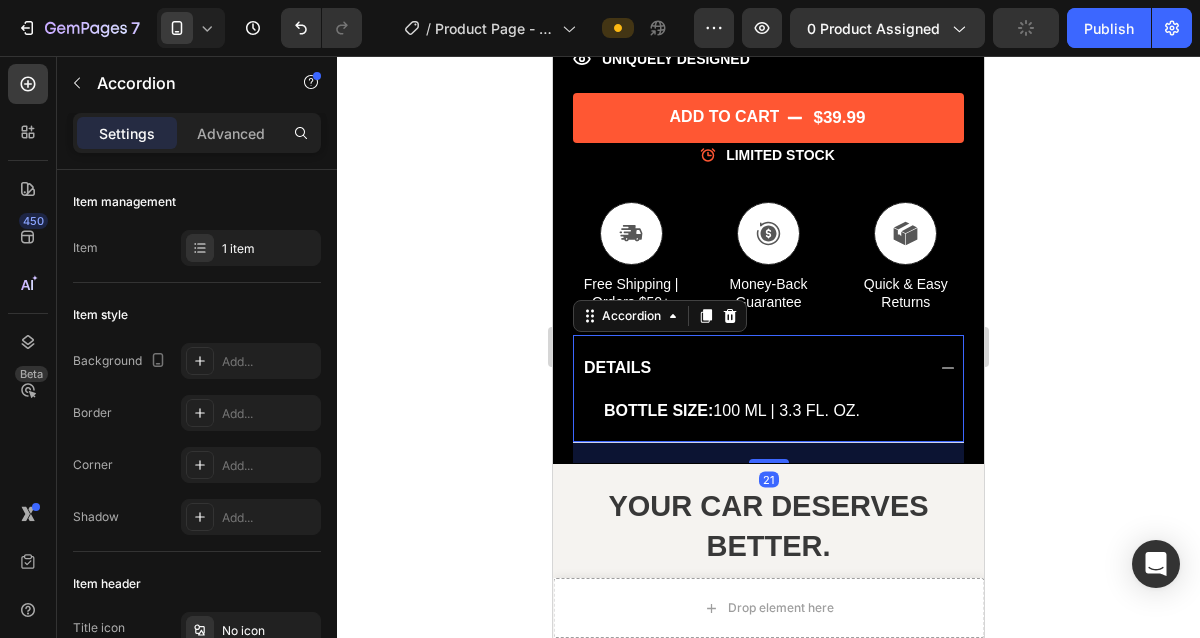 click 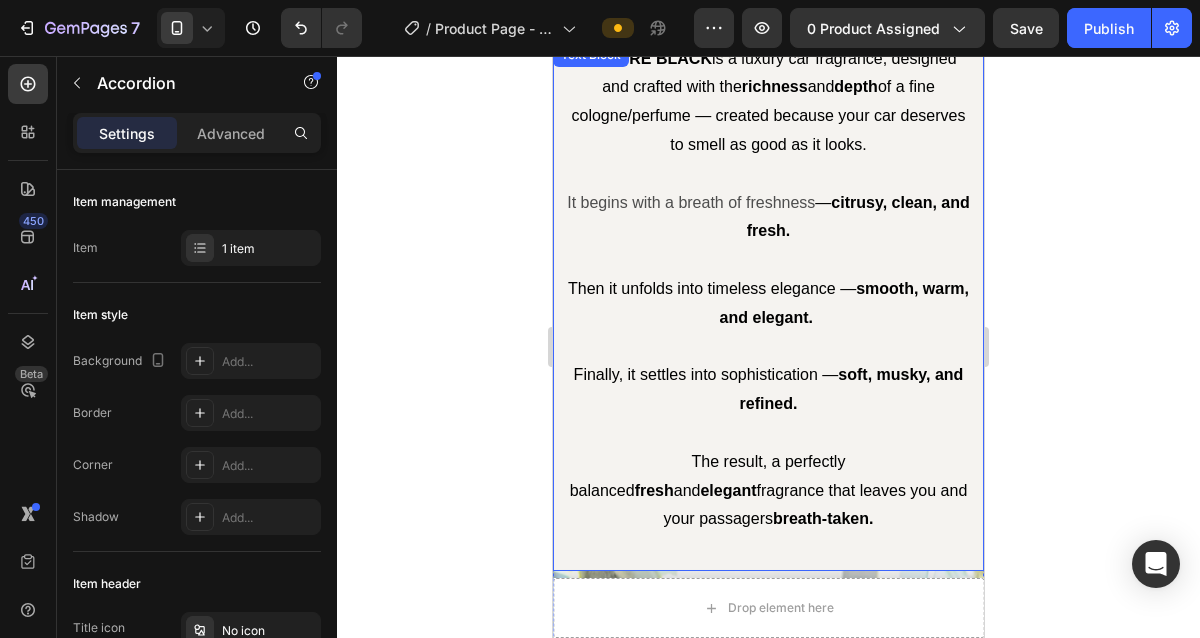scroll, scrollTop: 1848, scrollLeft: 0, axis: vertical 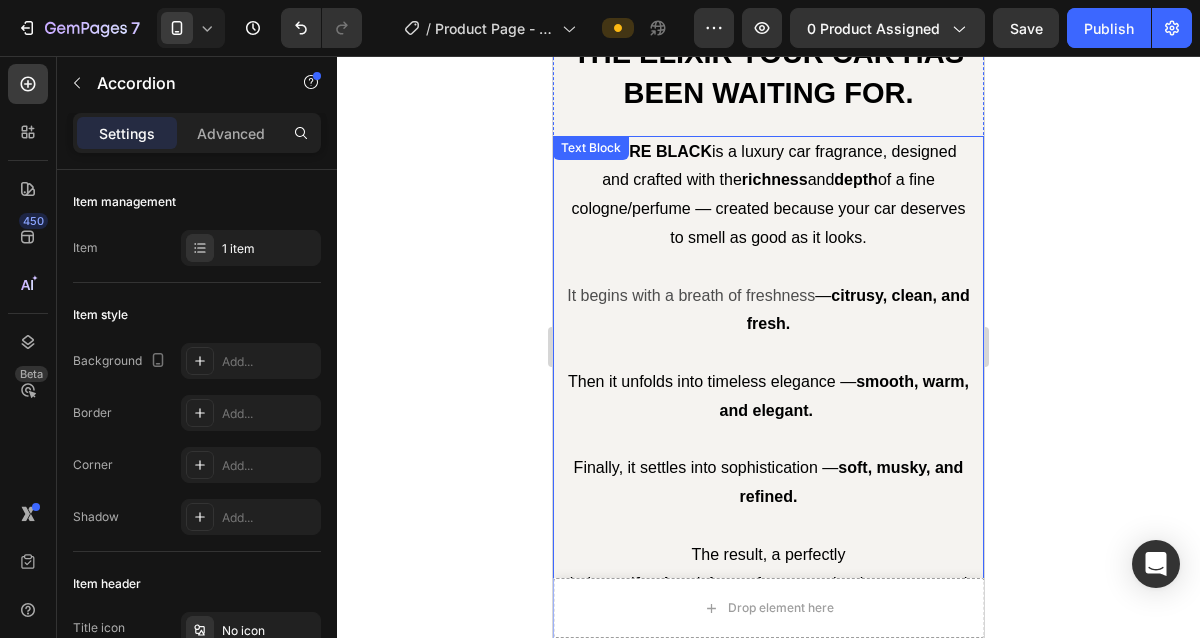 click on "citrusy, clean, and fresh." at bounding box center [858, 310] 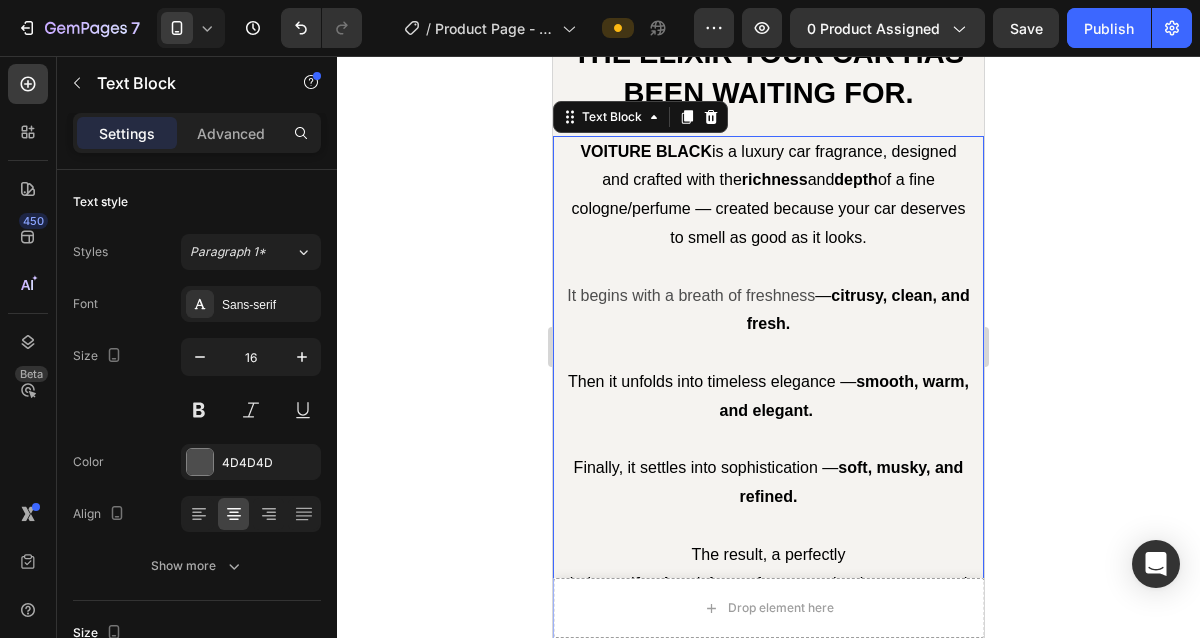 click on "VOITURE BLACK  is a luxury car fragrance, designed and crafted with the  richness  and  depth  of a fine cologne/perfume — created because your car deserves to smell as good as it looks." at bounding box center [769, 194] 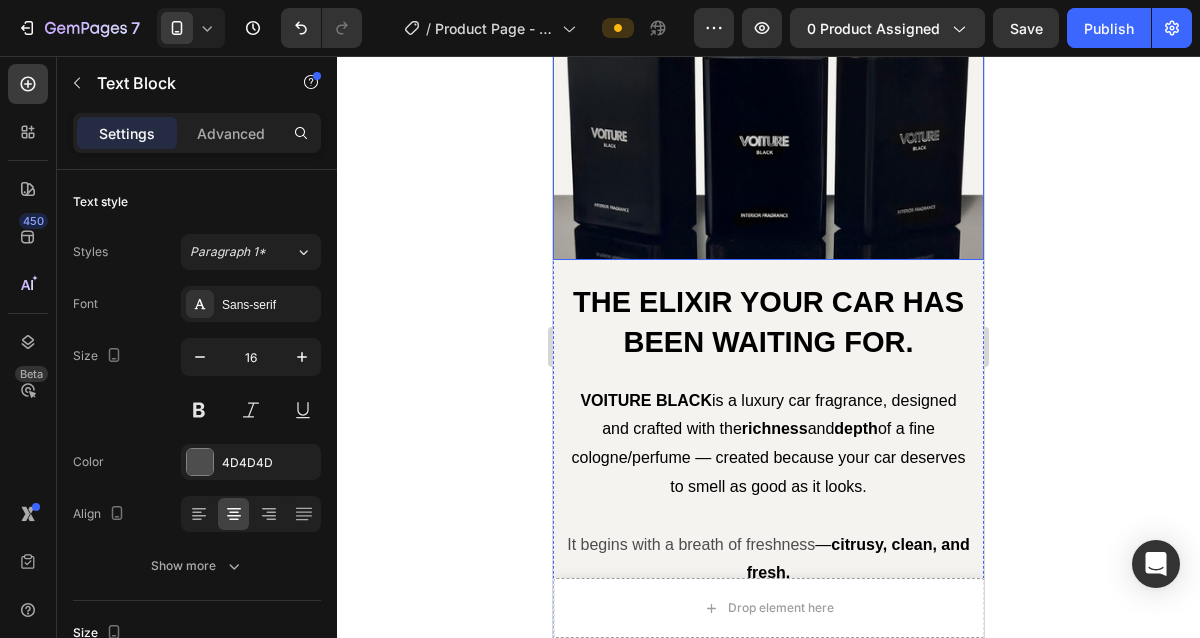 scroll, scrollTop: 1591, scrollLeft: 0, axis: vertical 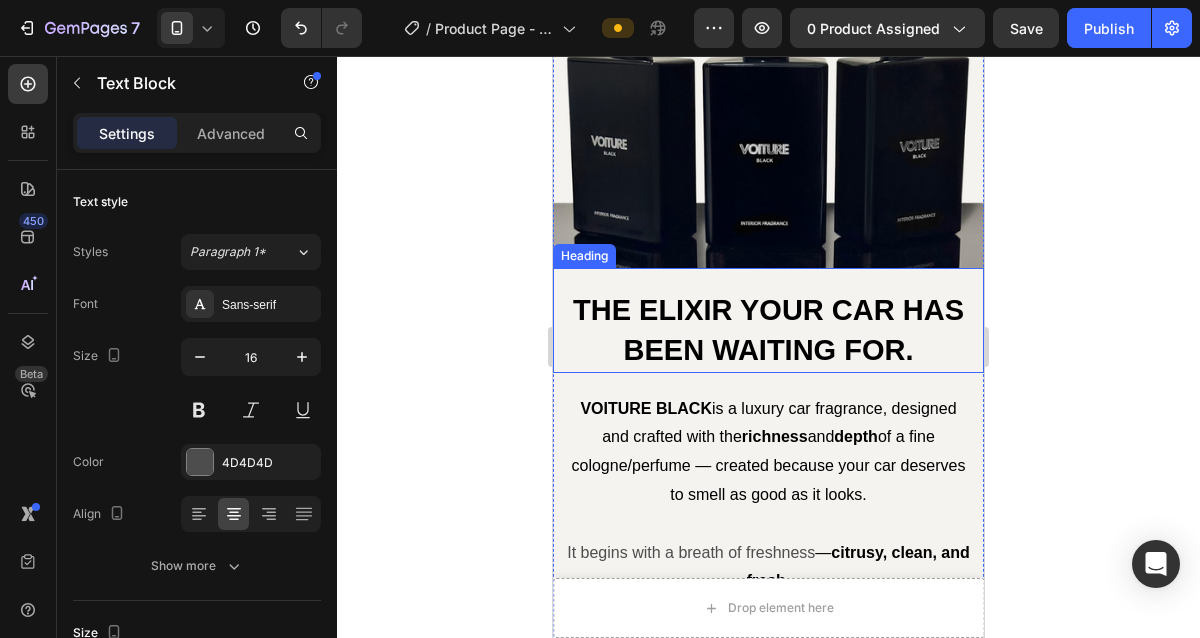 drag, startPoint x: 578, startPoint y: 149, endPoint x: 736, endPoint y: 365, distance: 267.61914 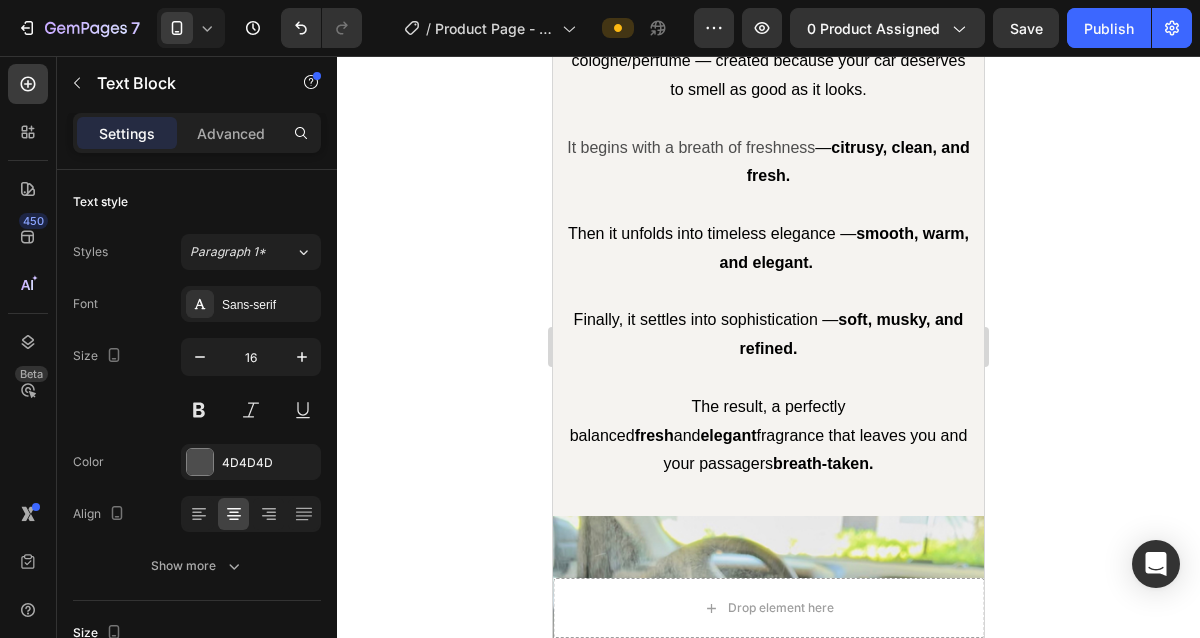 scroll, scrollTop: 2002, scrollLeft: 0, axis: vertical 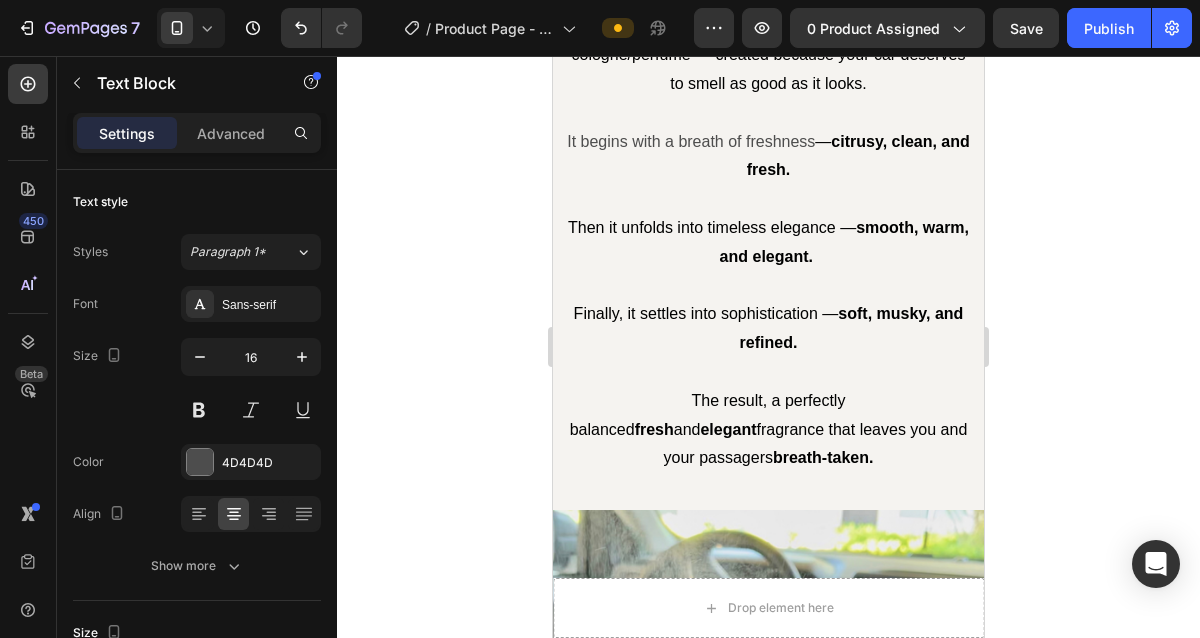 click at bounding box center [768, 372] 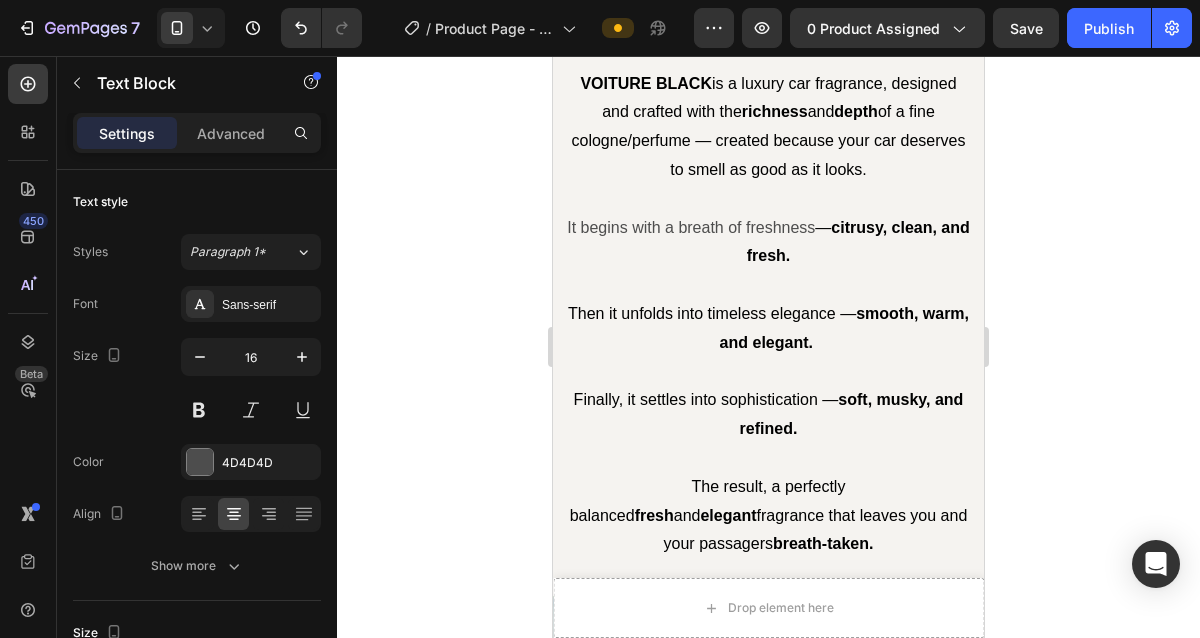 scroll, scrollTop: 1887, scrollLeft: 0, axis: vertical 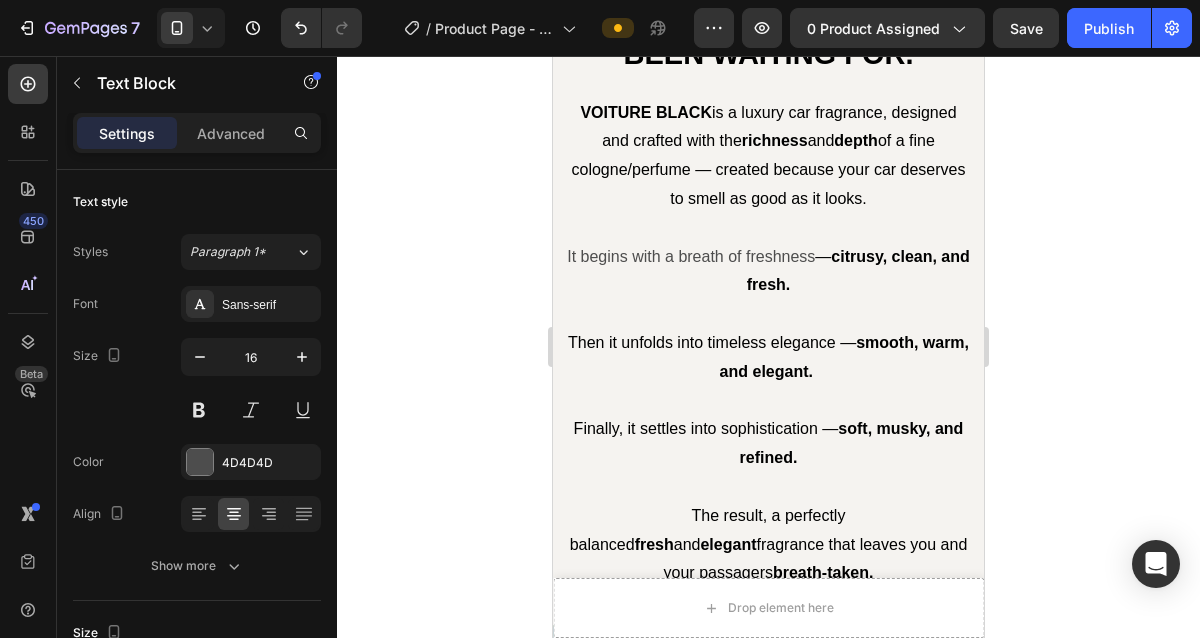 click on "VOITURE BLACK" at bounding box center [646, 112] 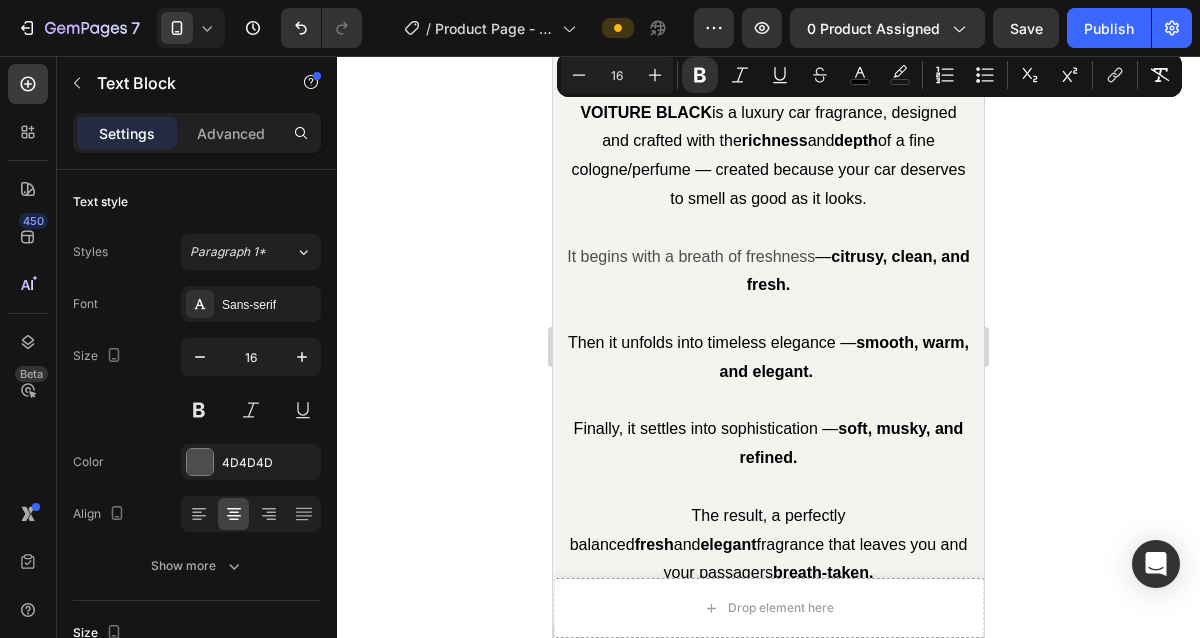 drag, startPoint x: 583, startPoint y: 117, endPoint x: 807, endPoint y: 570, distance: 505.35632 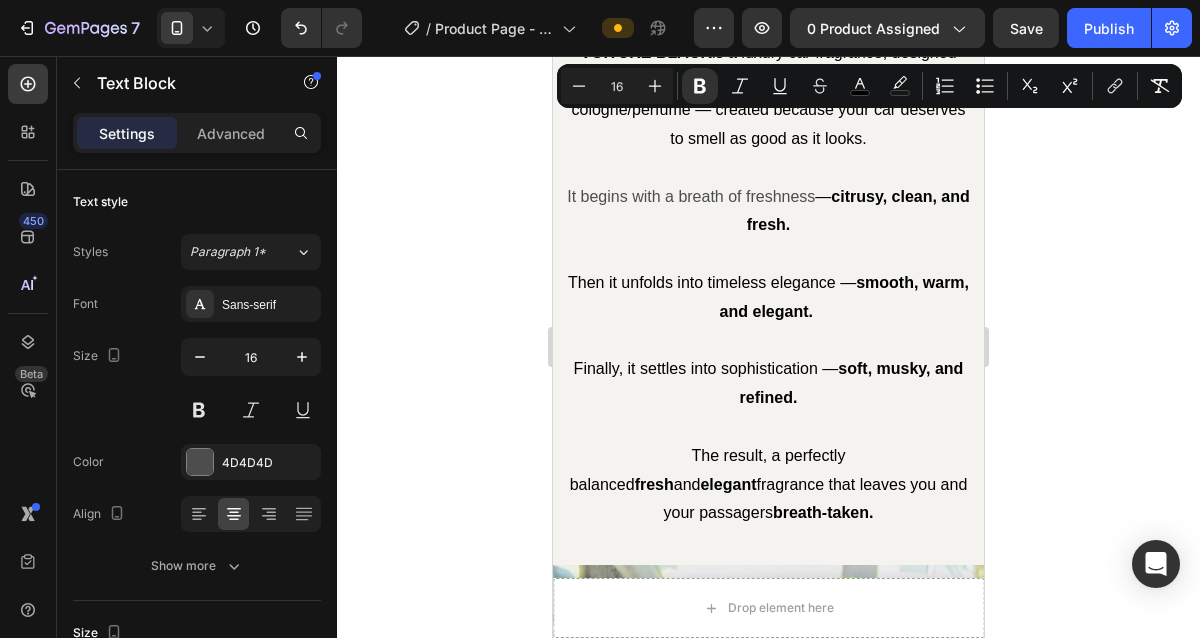 scroll, scrollTop: 1972, scrollLeft: 0, axis: vertical 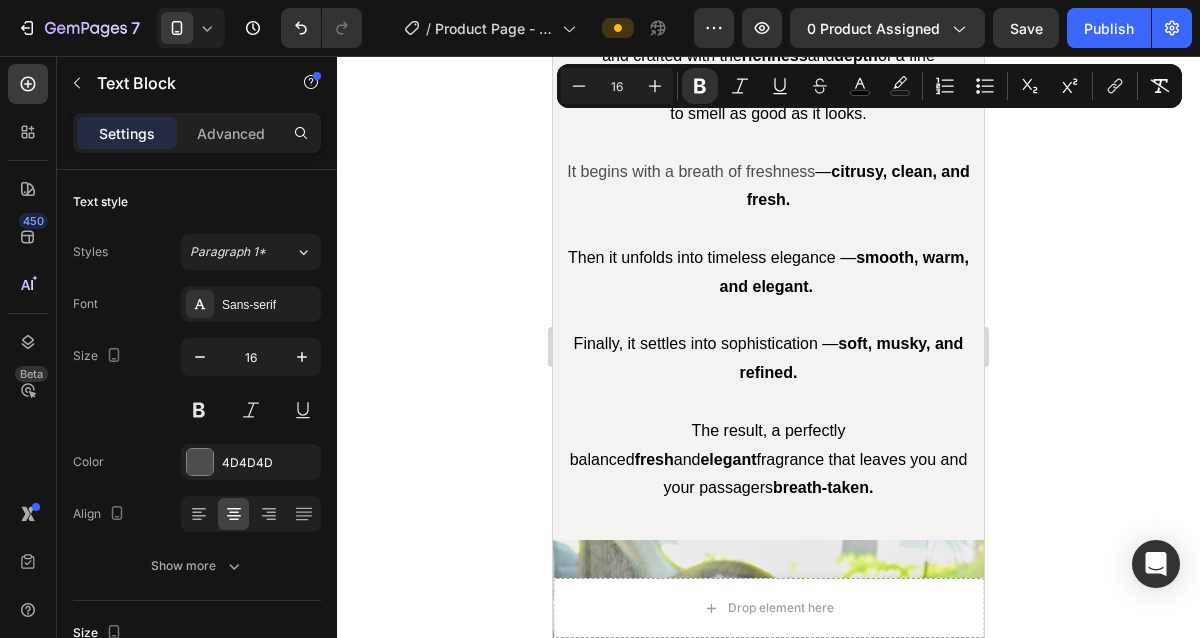 copy on "VOITURE BLACK  is a luxury car fragrance, designed and crafted with the  richness  and  depth  of a fine cologne/perfume — created because your car deserves to smell as good as it looks. It begins with a breath of freshness  —  citrusy, clean, and fresh. Then it unfolds into timeless elegance —  smooth, warm, and elegant.   Finally, it settles into sophistication —  soft, musky, and refined. The result, a perfectly balanced  fresh  and  elegant  fragrance that leaves you and your passagers  breath-taken." 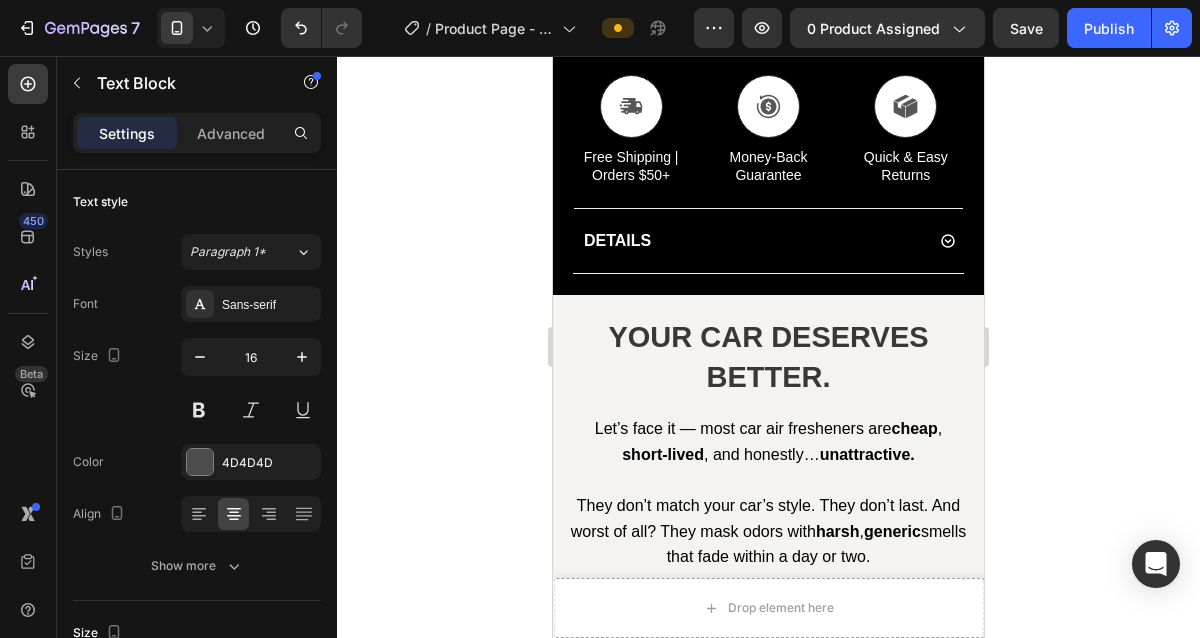 scroll, scrollTop: 926, scrollLeft: 0, axis: vertical 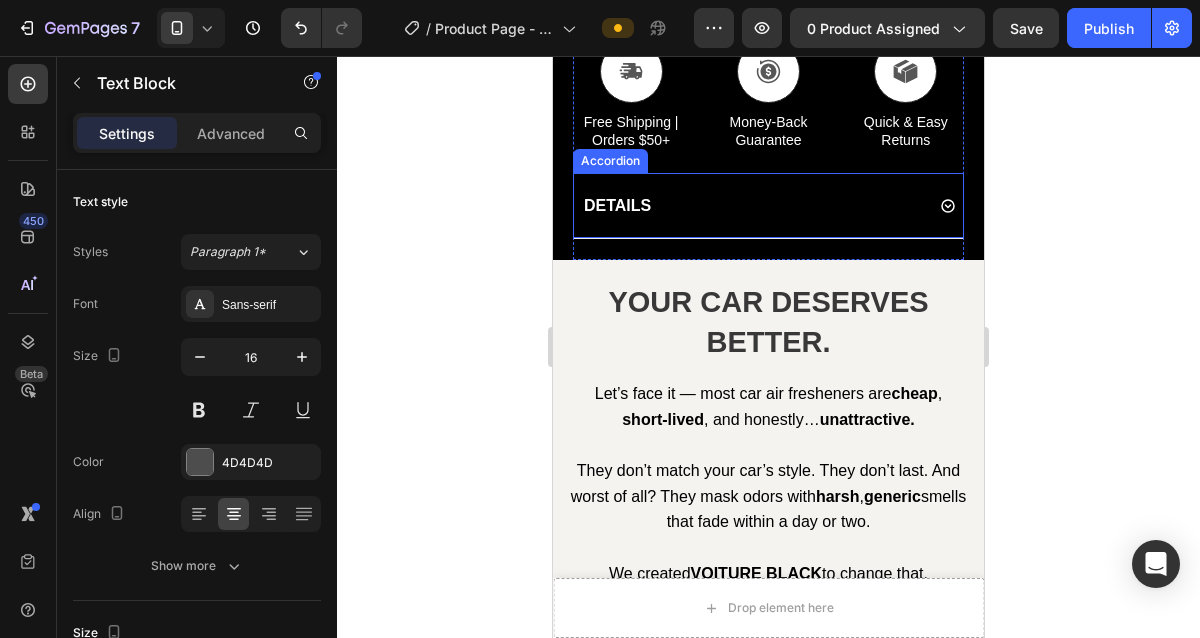 click 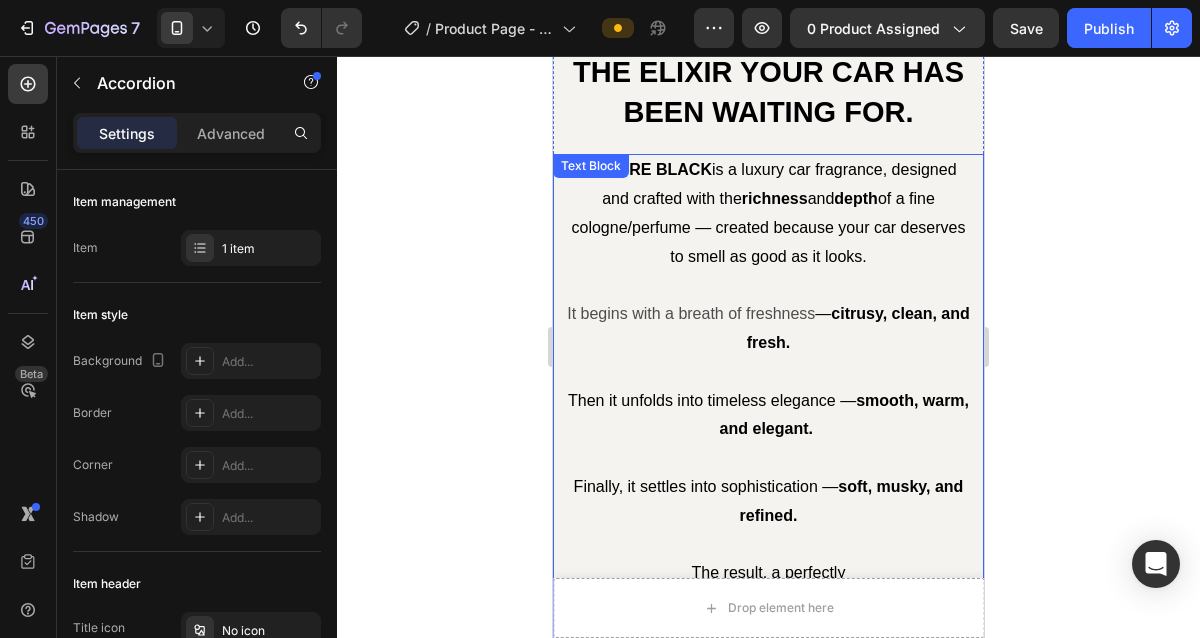 scroll, scrollTop: 1811, scrollLeft: 0, axis: vertical 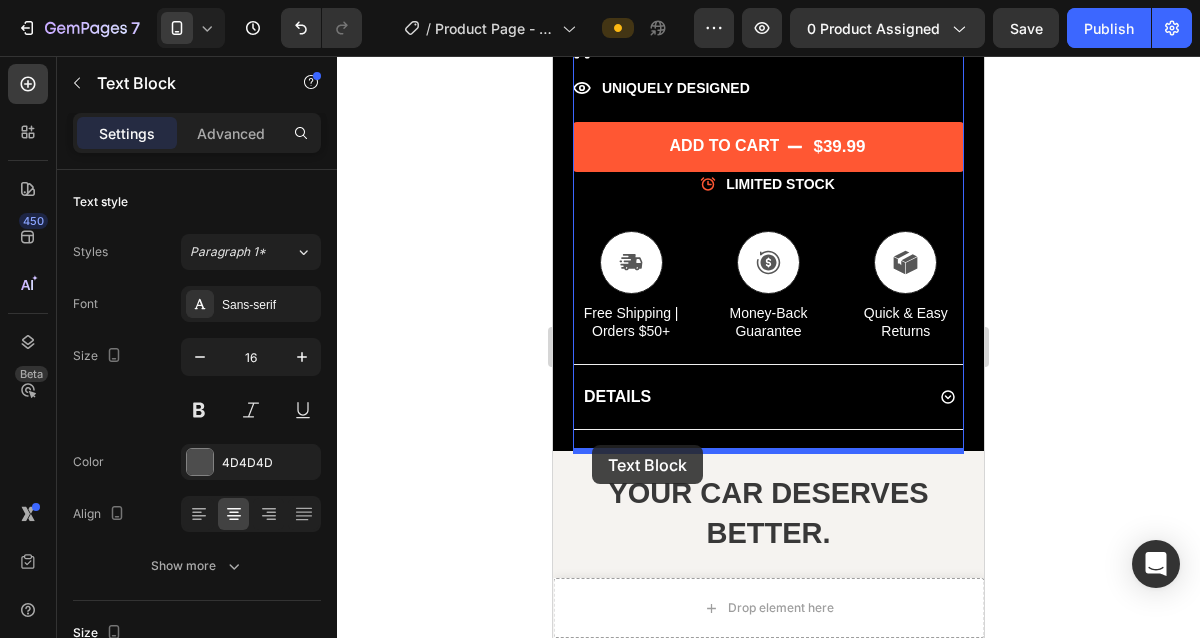 drag, startPoint x: 596, startPoint y: 226, endPoint x: 592, endPoint y: 445, distance: 219.03653 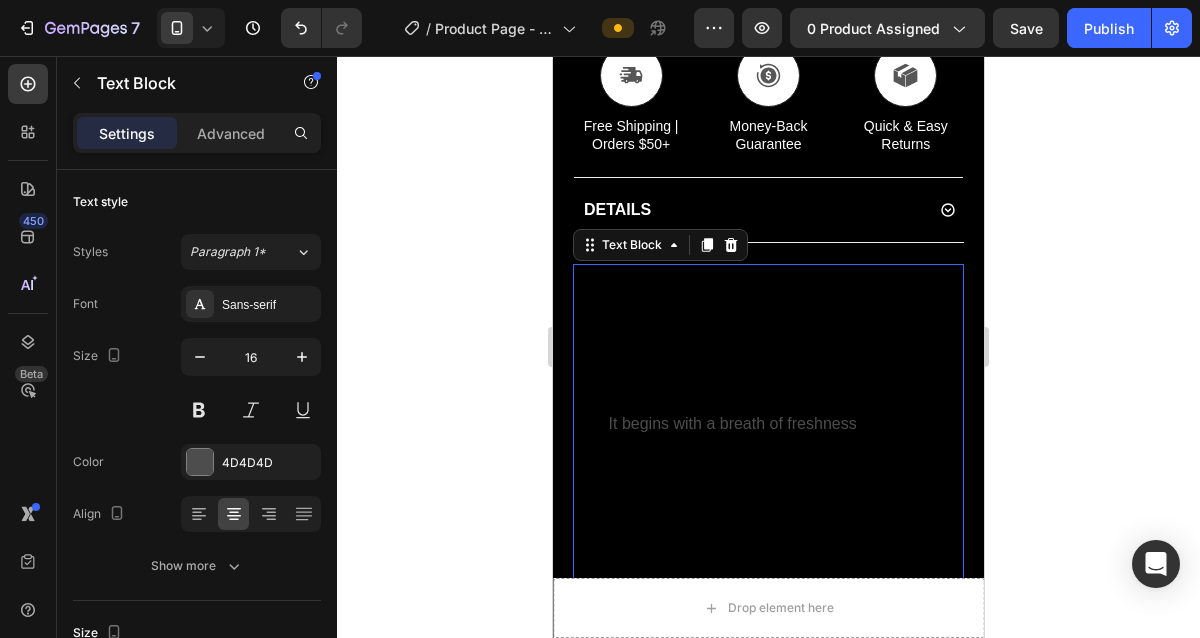 scroll, scrollTop: 991, scrollLeft: 0, axis: vertical 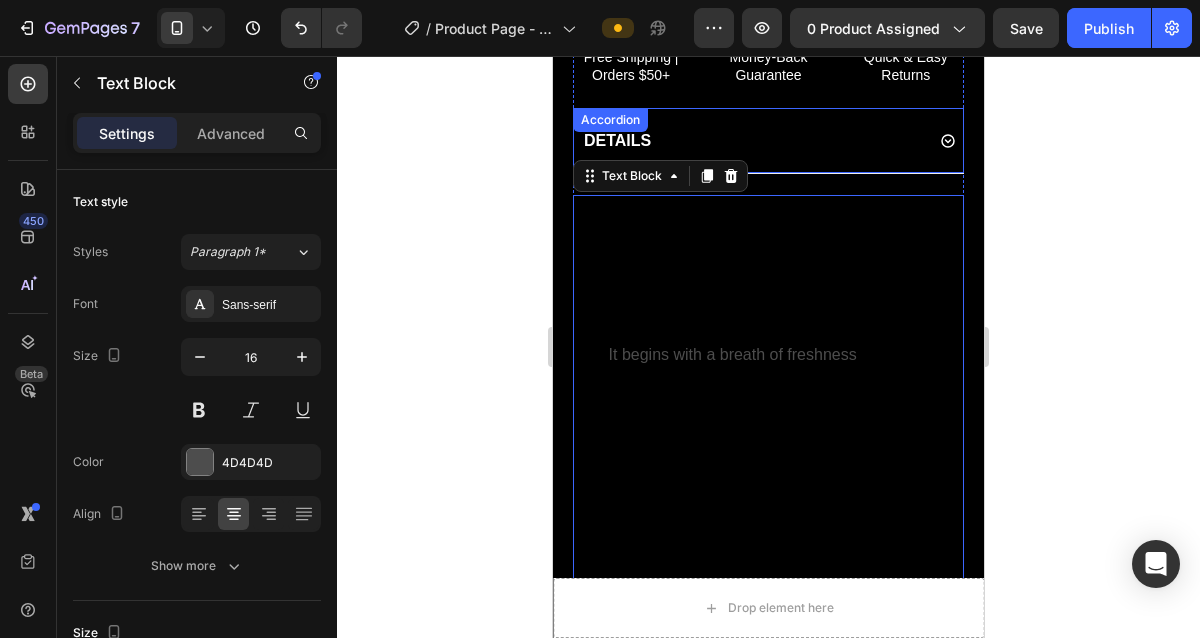 click 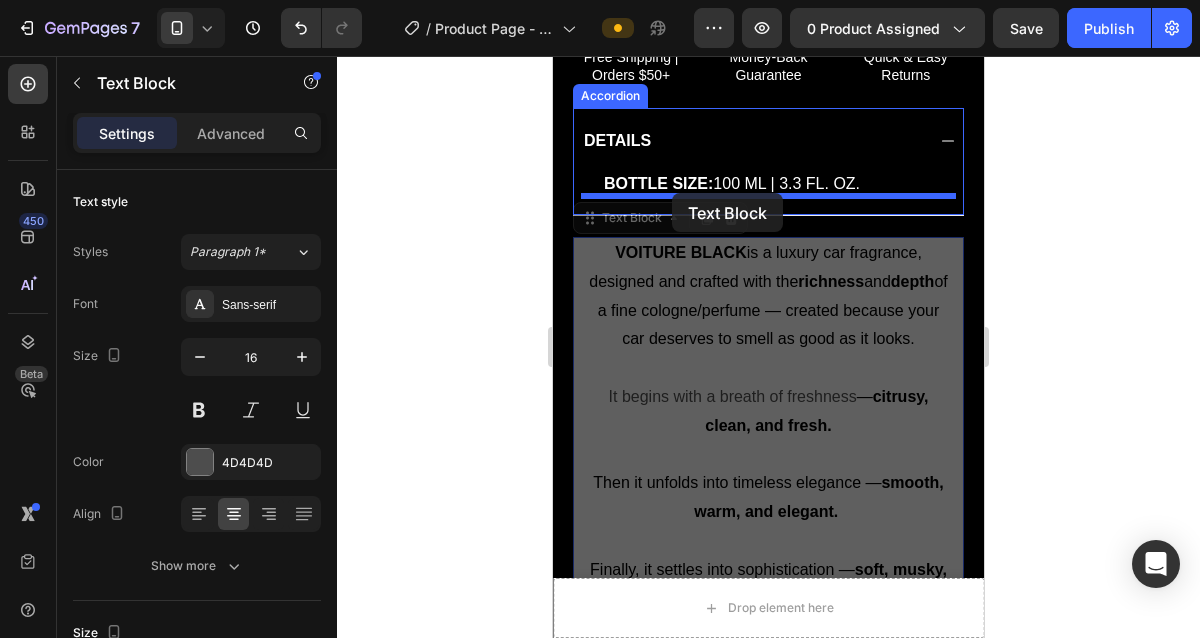 drag, startPoint x: 696, startPoint y: 297, endPoint x: 672, endPoint y: 192, distance: 107.70794 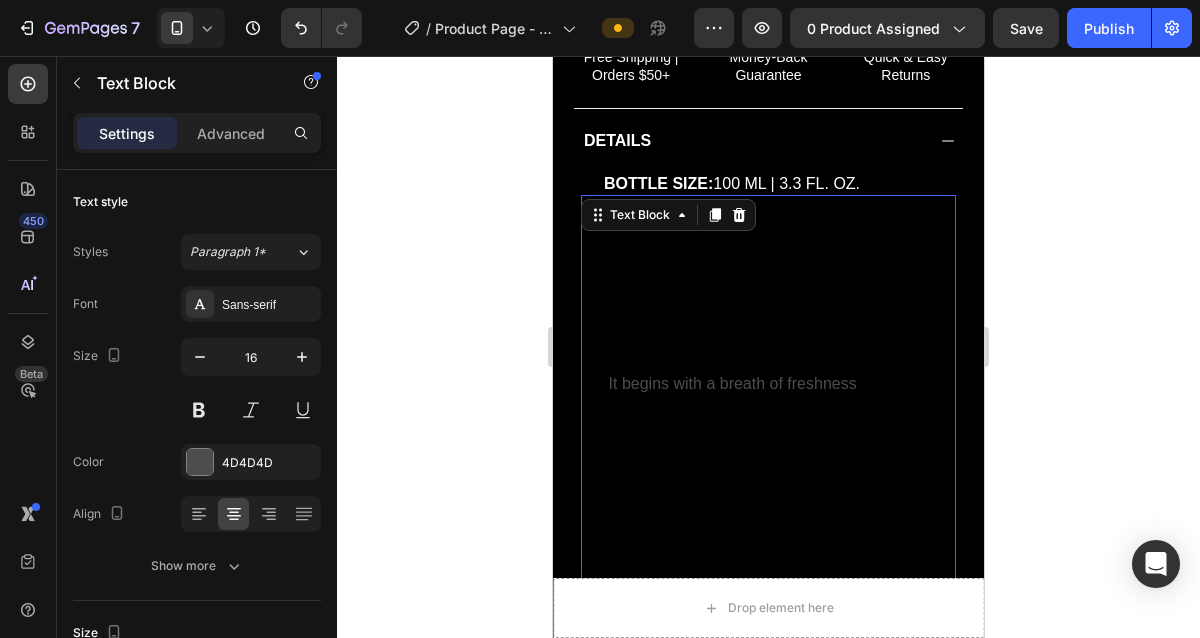 click on "VOITURE BLACK  is a luxury car fragrance, designed and crafted with the  richness  and  depth  of a fine cologne/perfume — created because your car deserves to smell as good as it looks." at bounding box center (768, 269) 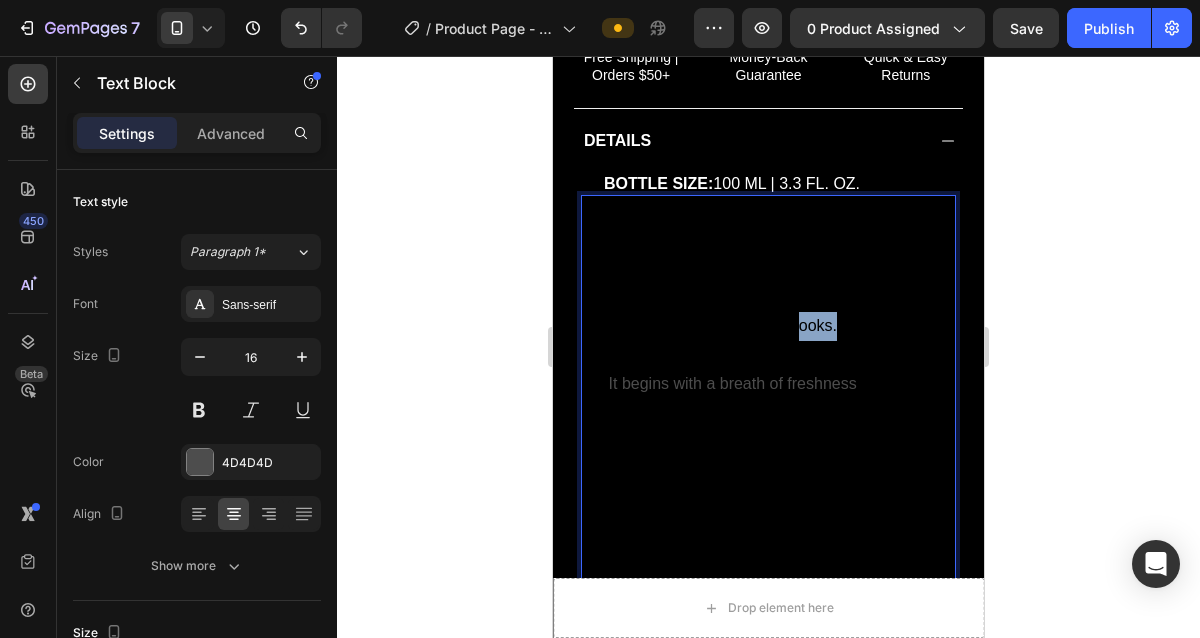 click on "VOITURE BLACK  is a luxury car fragrance, designed and crafted with the  richness  and  depth  of a fine cologne/perfume — created because your car deserves to smell as good as it looks." at bounding box center (768, 269) 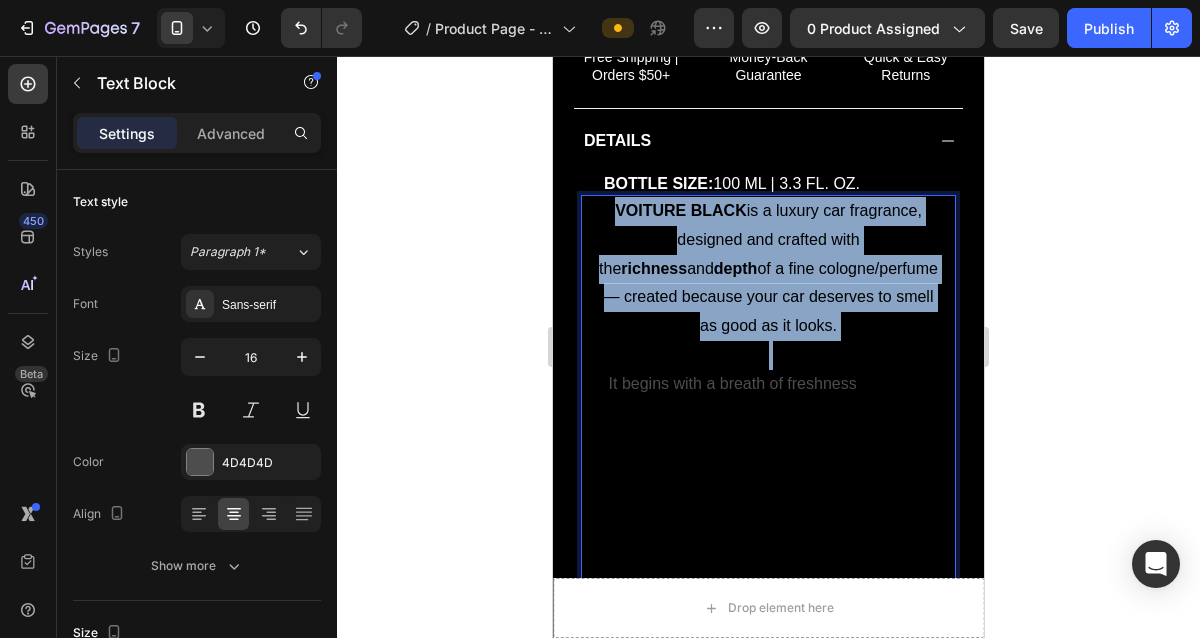 click on "VOITURE BLACK  is a luxury car fragrance, designed and crafted with the  richness  and  depth  of a fine cologne/perfume — created because your car deserves to smell as good as it looks." at bounding box center [768, 269] 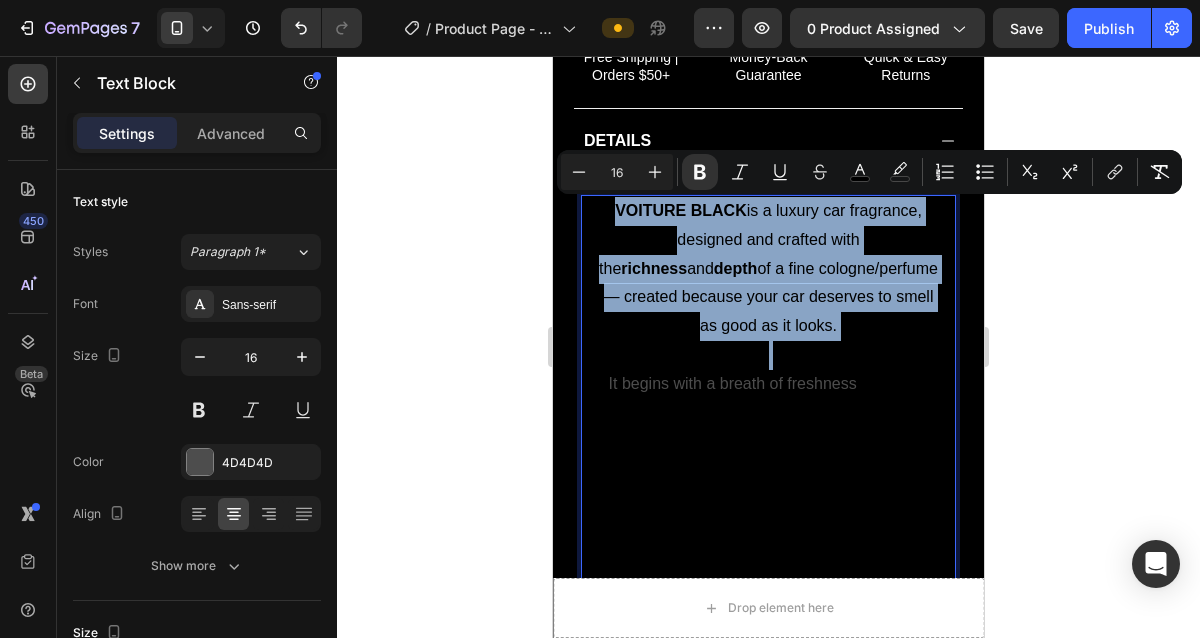 click on "VOITURE BLACK  is a luxury car fragrance, designed and crafted with the  richness  and  depth  of a fine cologne/perfume — created because your car deserves to smell as good as it looks." at bounding box center (768, 269) 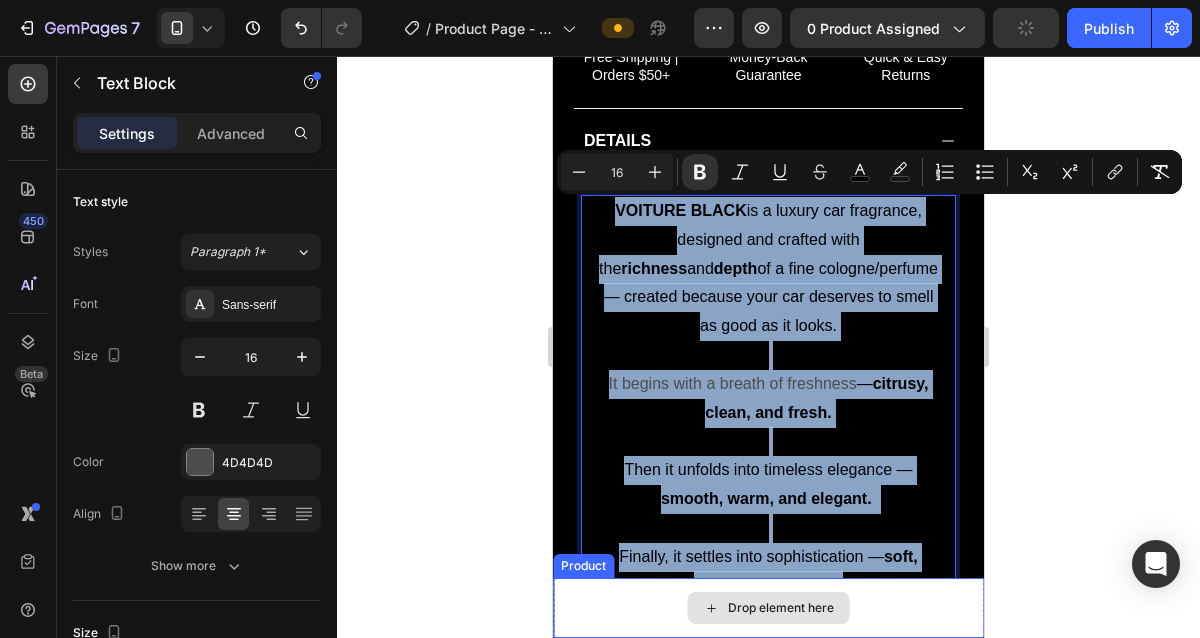 drag, startPoint x: 608, startPoint y: 212, endPoint x: 892, endPoint y: 591, distance: 473.60004 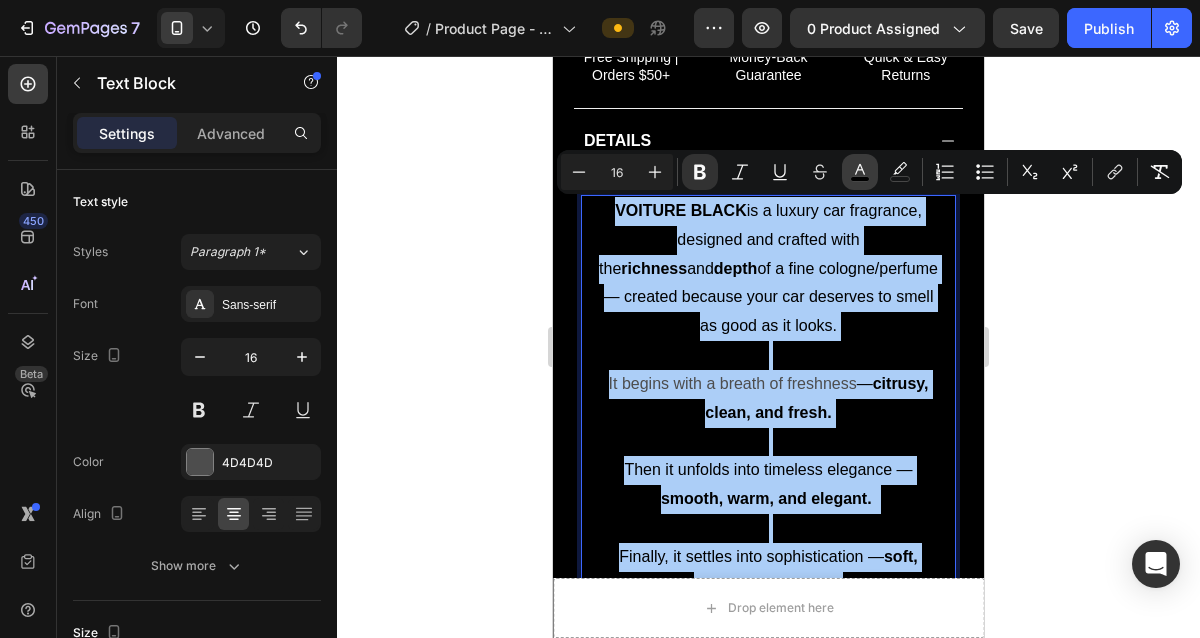 click on "color" at bounding box center (860, 172) 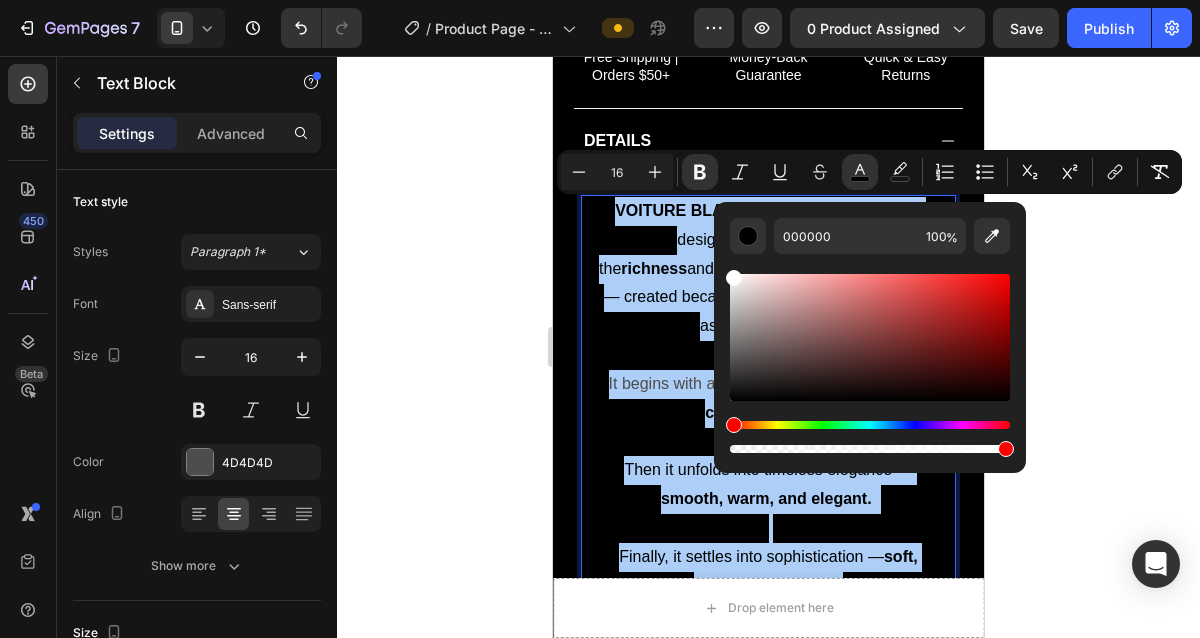drag, startPoint x: 762, startPoint y: 342, endPoint x: 689, endPoint y: 192, distance: 166.82027 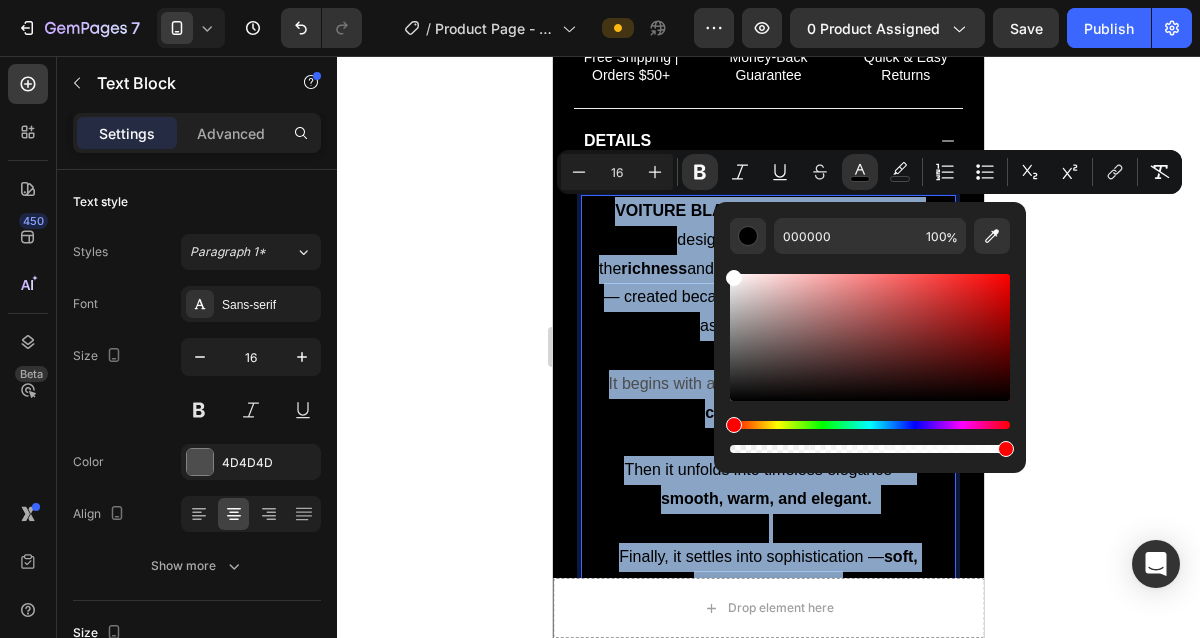 type on "FFFFFF" 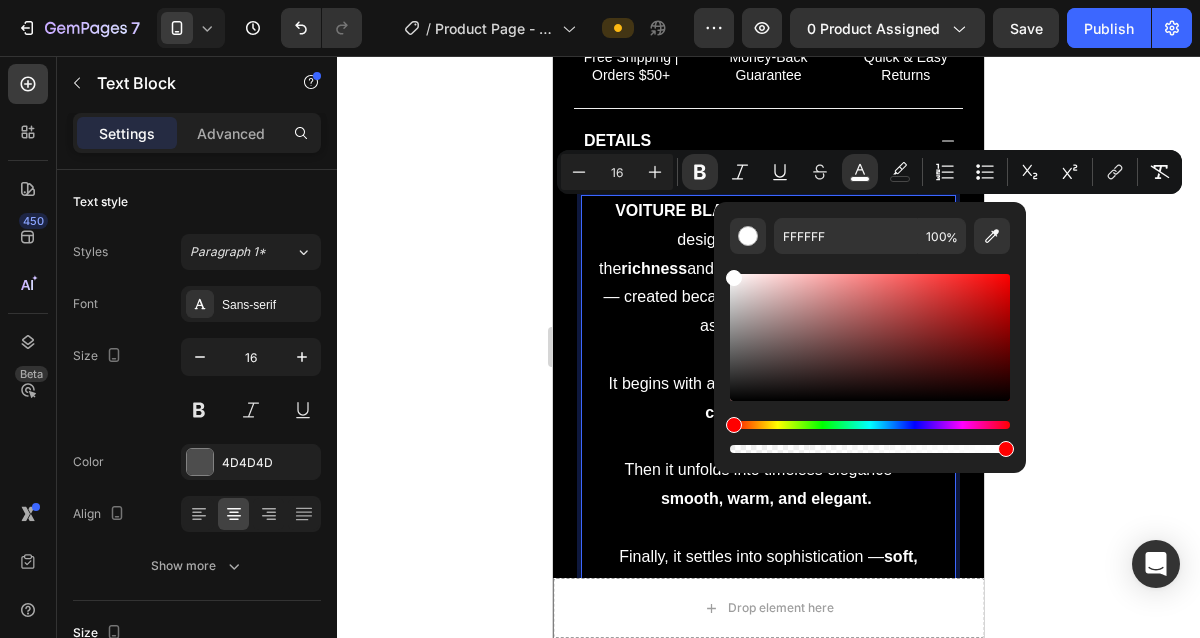 click 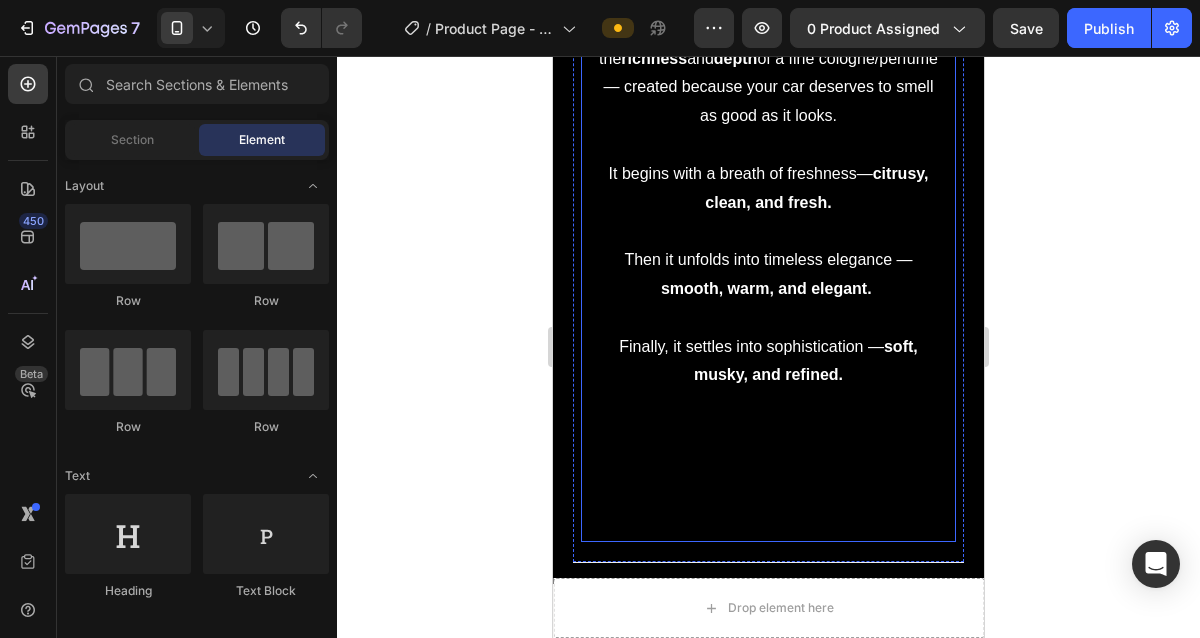 scroll, scrollTop: 1211, scrollLeft: 0, axis: vertical 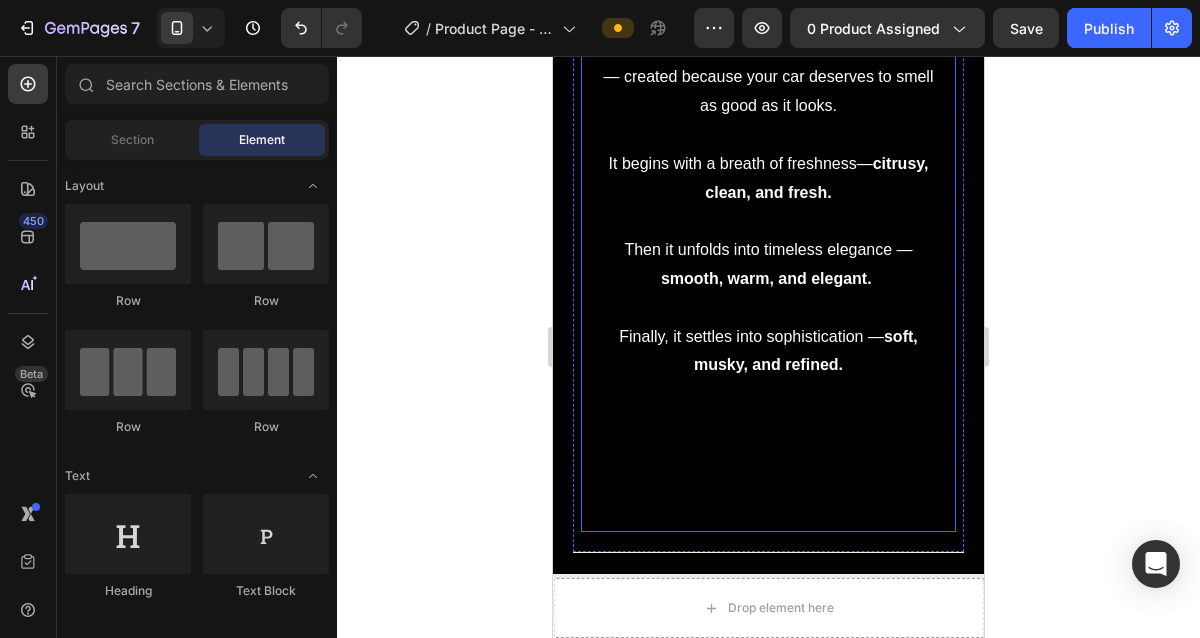click on "breath-taken." at bounding box center [854, 480] 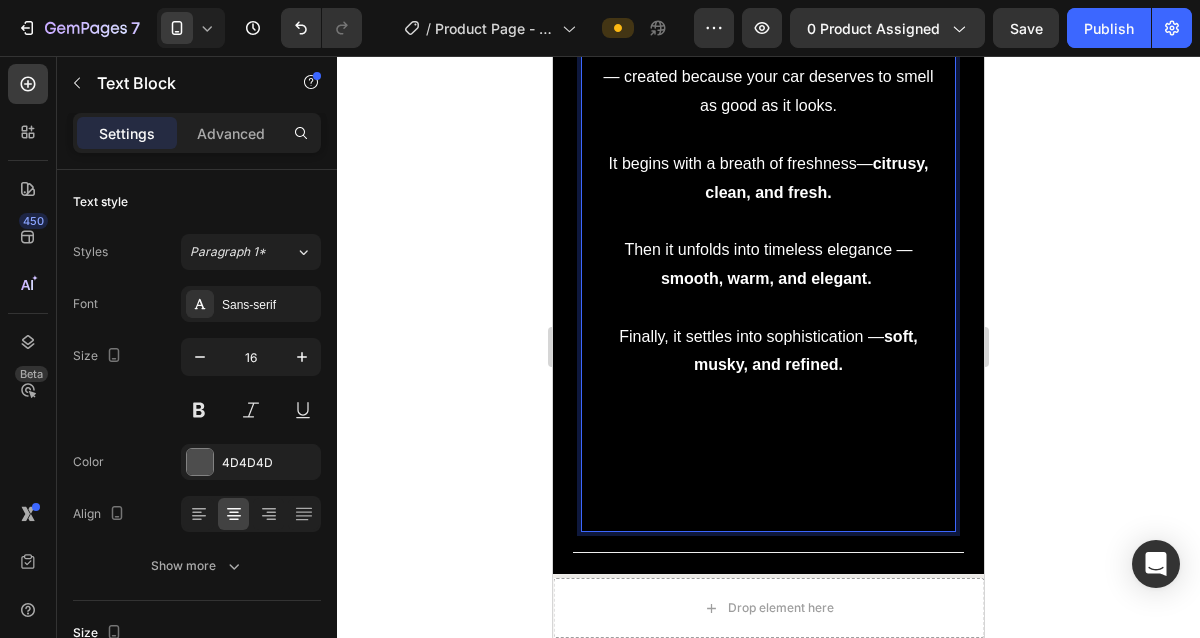 click on "breath-taken." at bounding box center (854, 480) 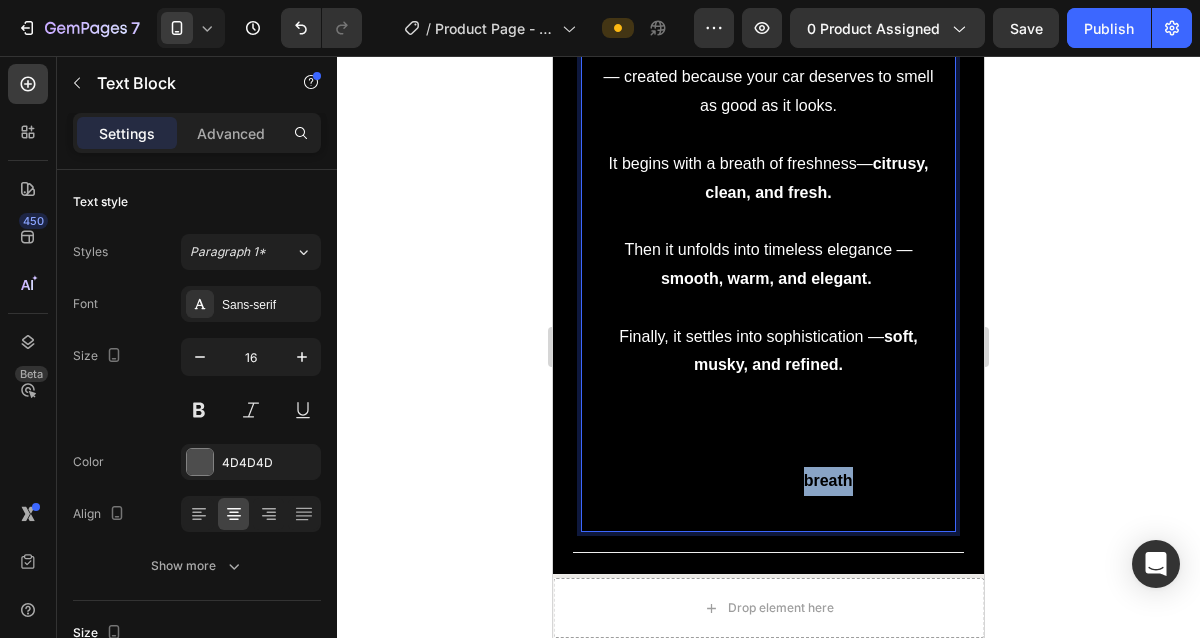 click on "breath-taken." at bounding box center (854, 480) 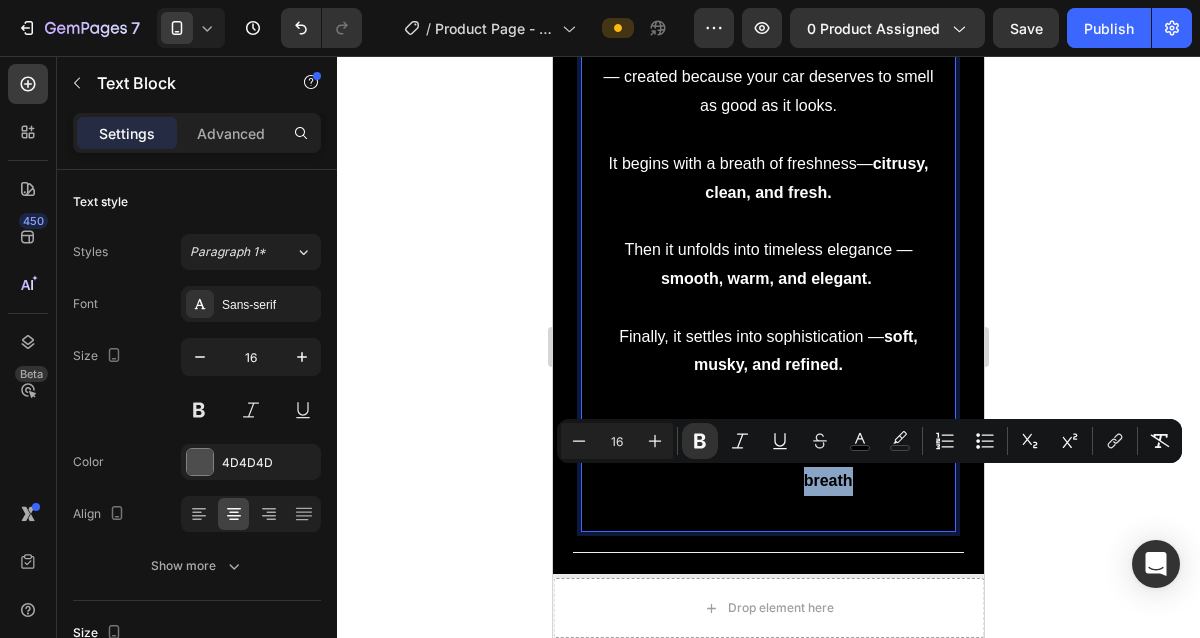 click on "VOITURE BLACK  is a luxury car fragrance, designed and crafted with the  richness  and  depth  of a fine cologne/perfume — created because your car deserves to smell as good as it looks. It begins with a breath of freshness  —  citrusy, clean, and fresh. Then it unfolds into timeless elegance —  smooth, warm, and elegant.   Finally, it settles into sophistication —  soft, musky, and refined. The result, a perfectly balanced  fresh  and  elegant  fragrance that leaves you and your passagers  breath-taken.  Text Block   0" at bounding box center [768, 253] 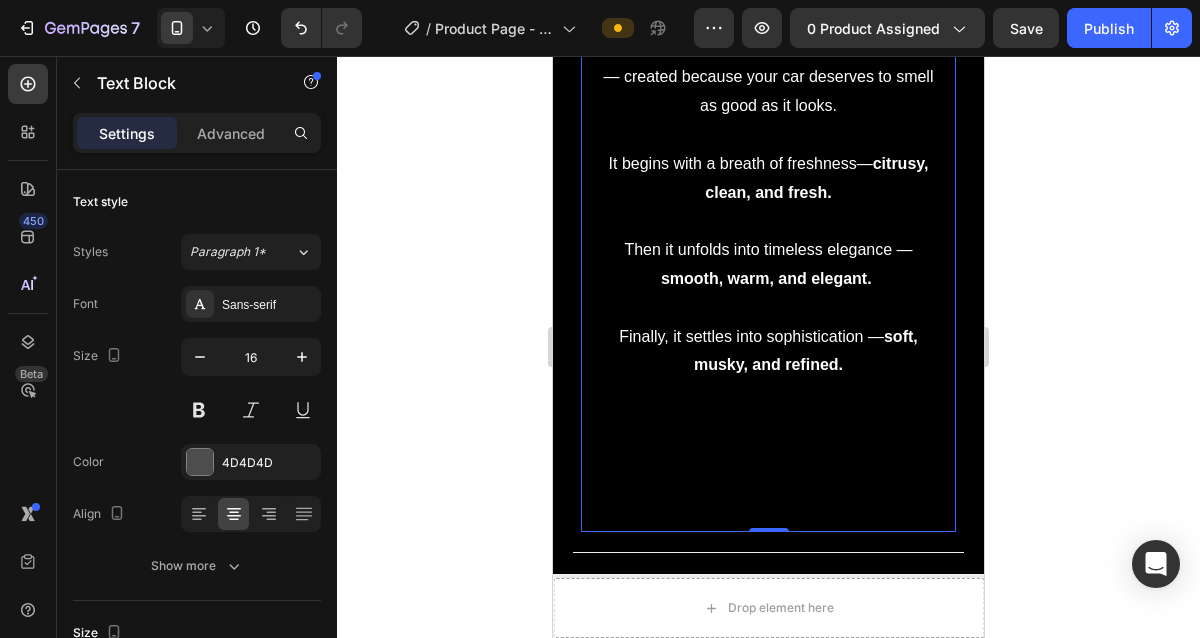 click on "breath-taken." at bounding box center (854, 480) 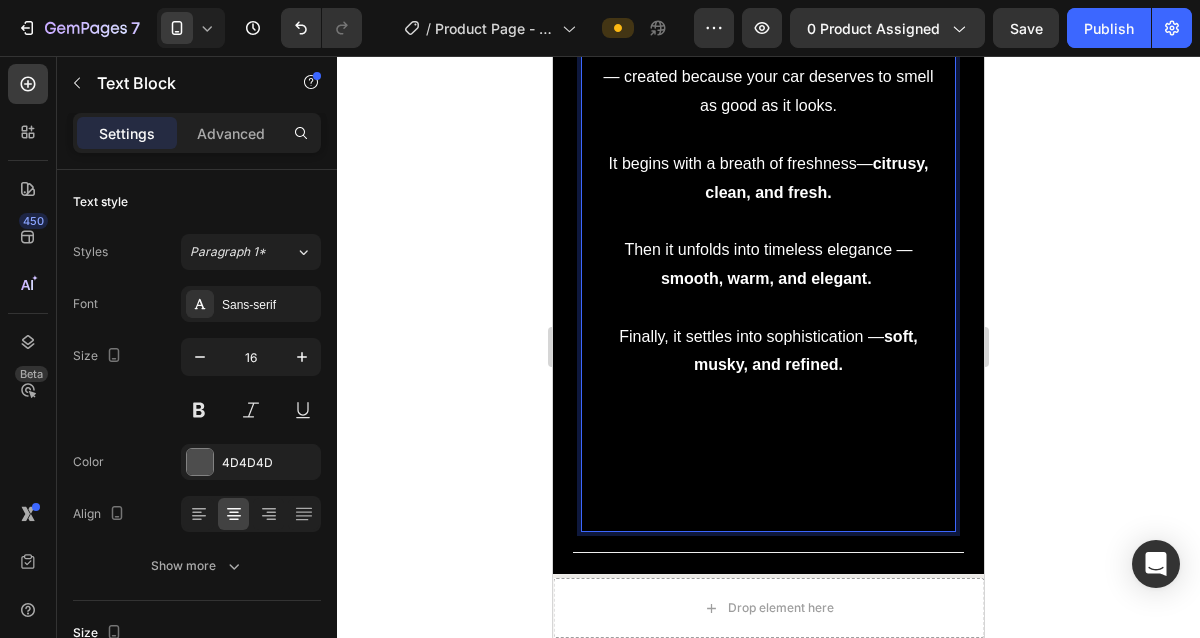 click on "The result, a perfectly balanced  fresh  and  elegant  fragrance that leaves you and your passagers  breath-taken." at bounding box center [768, 452] 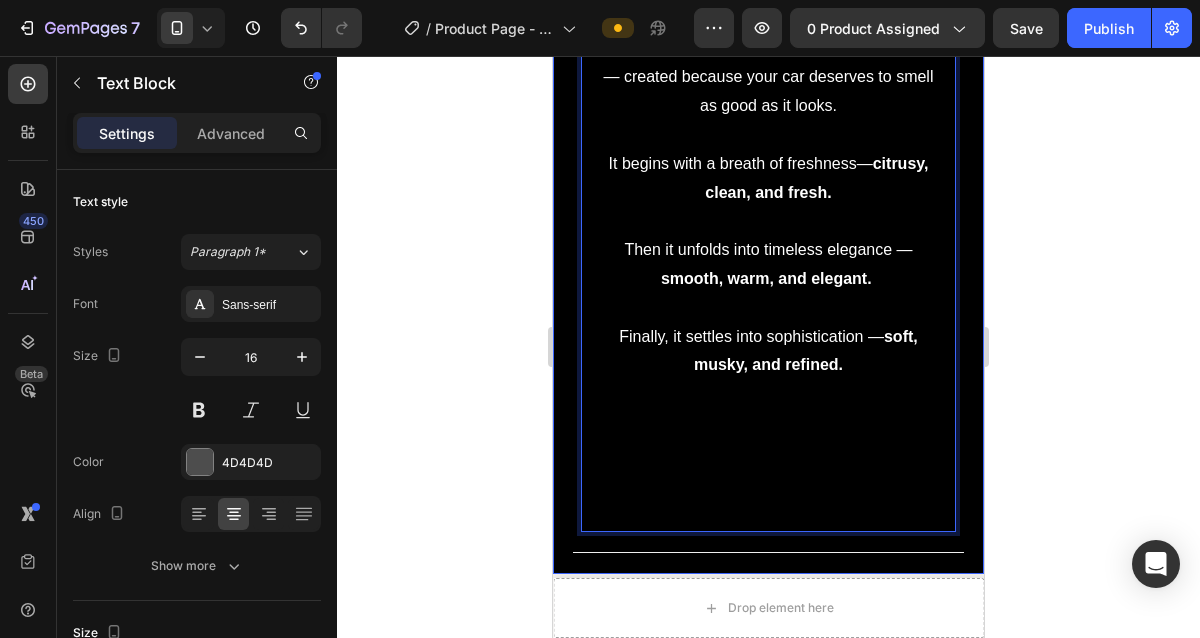 drag, startPoint x: 872, startPoint y: 487, endPoint x: 564, endPoint y: 375, distance: 327.7316 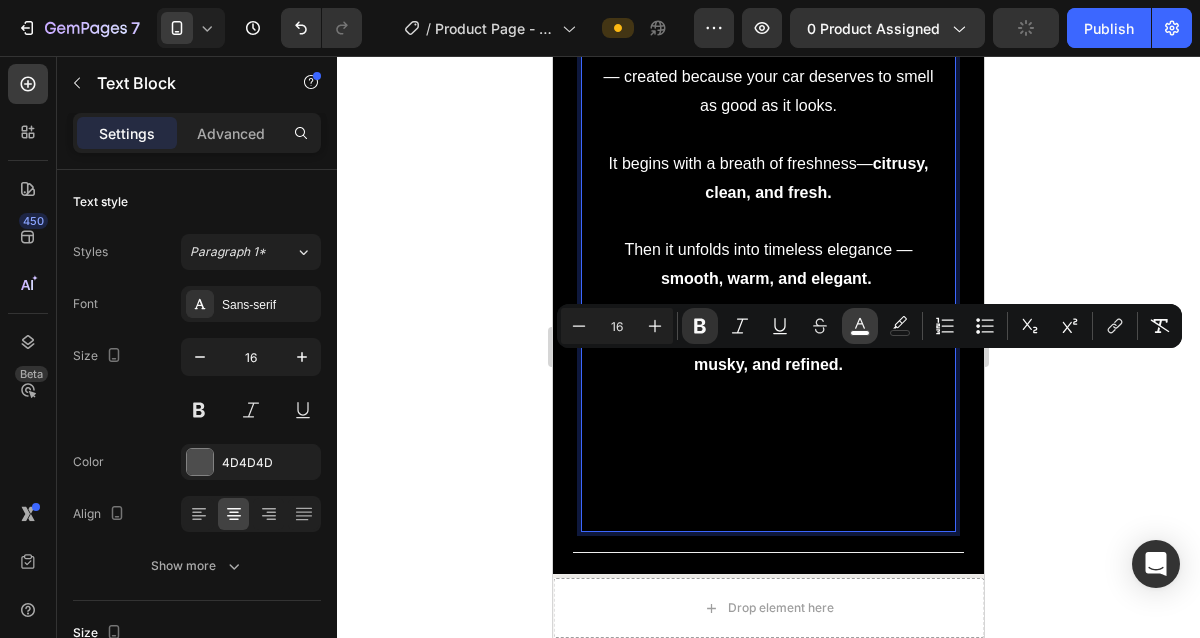 click 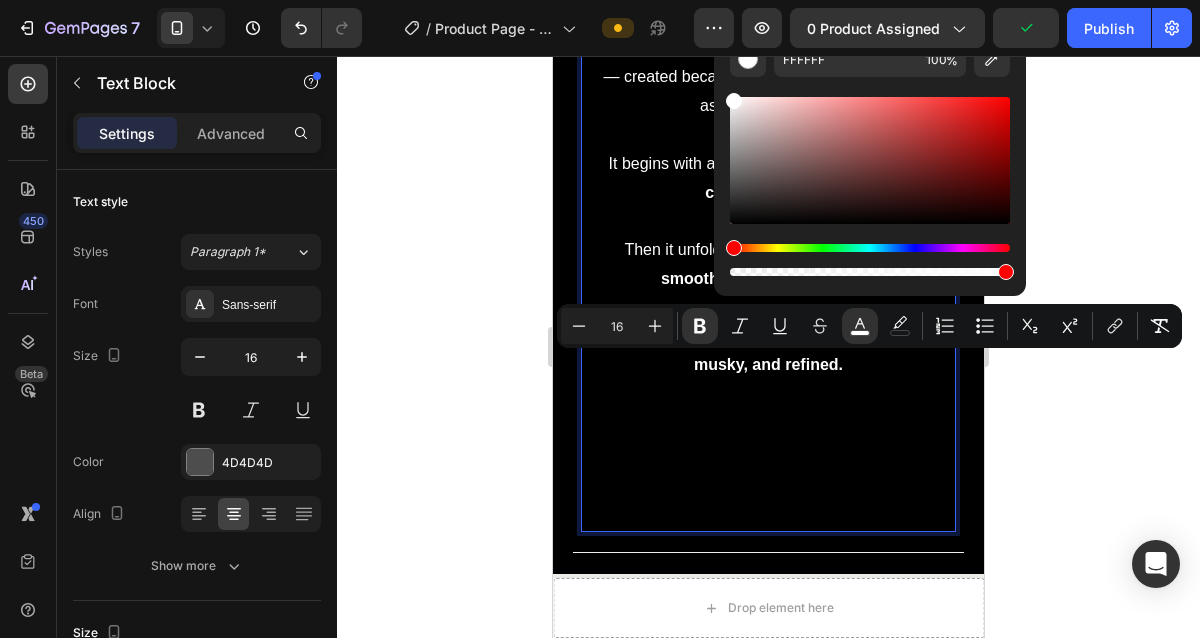 drag, startPoint x: 1327, startPoint y: 192, endPoint x: 681, endPoint y: 77, distance: 656.15625 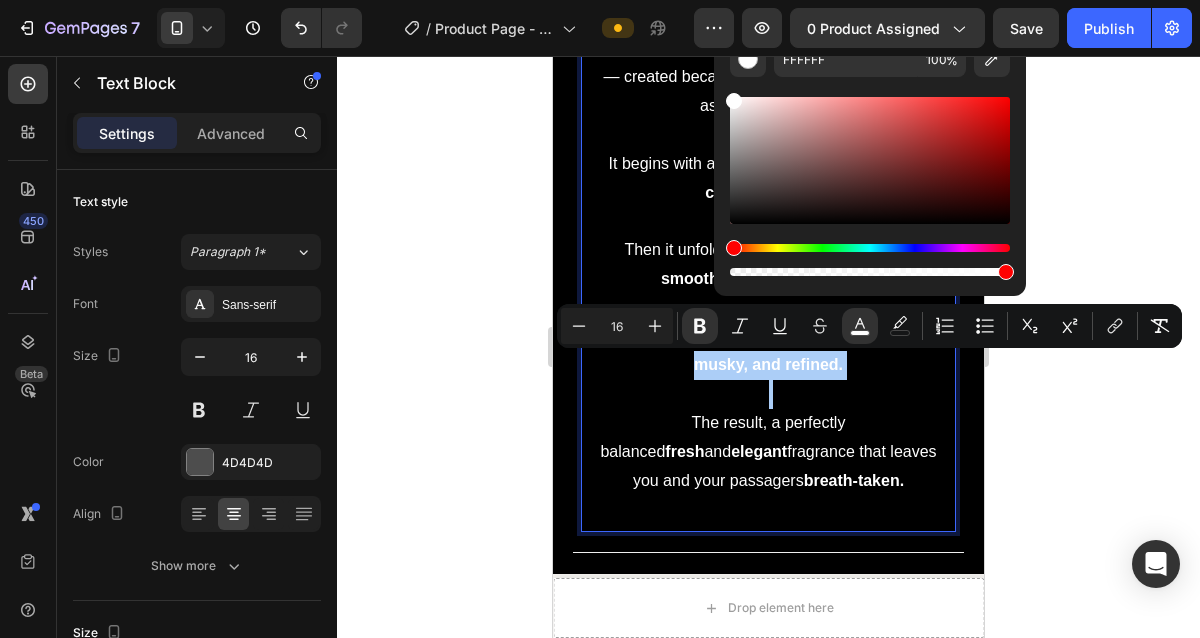 click 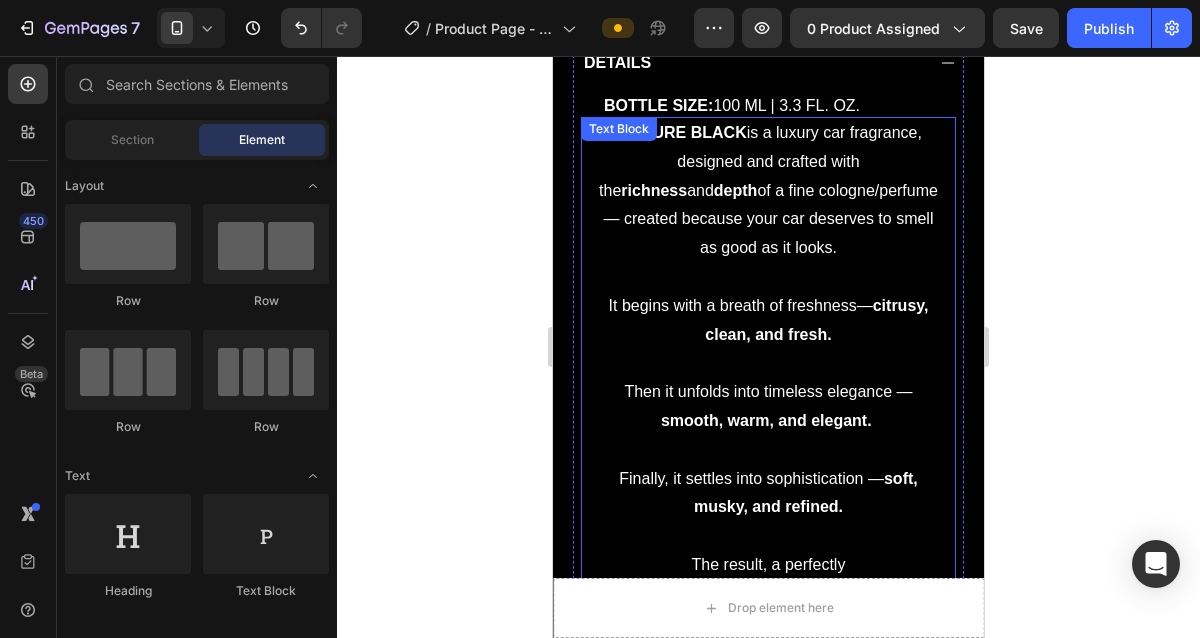 scroll, scrollTop: 1045, scrollLeft: 0, axis: vertical 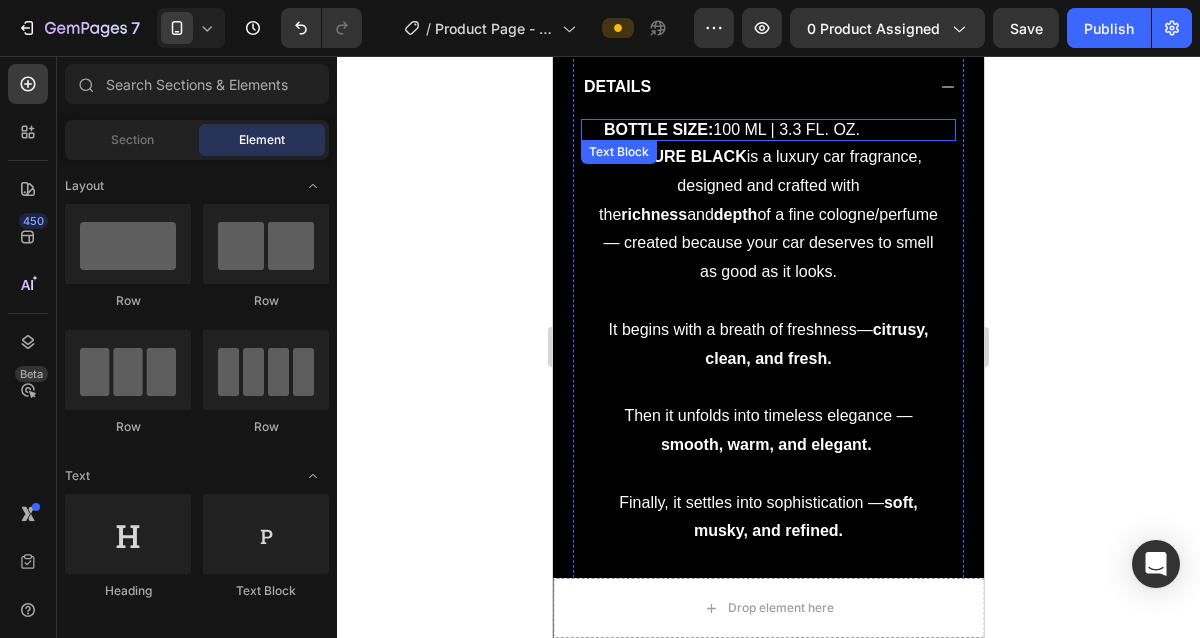 click on "BOTTLE SIZE:  100 ML | 3.3 FL. OZ." at bounding box center [732, 129] 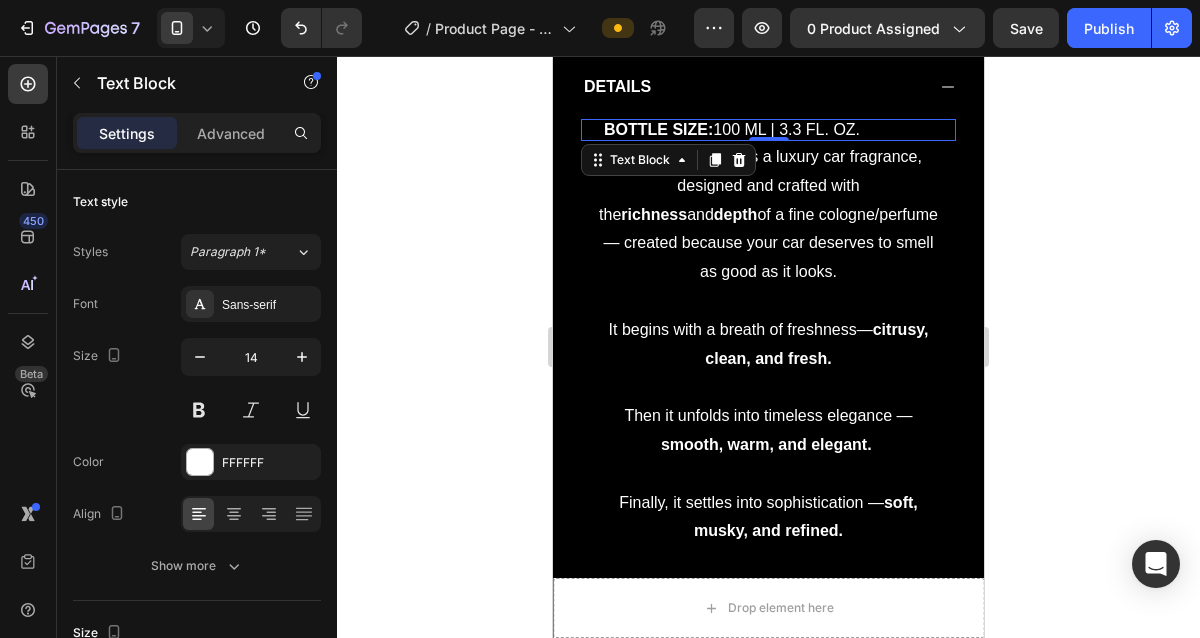click on "BOTTLE SIZE:  100 ML | 3.3 FL. OZ." at bounding box center [732, 129] 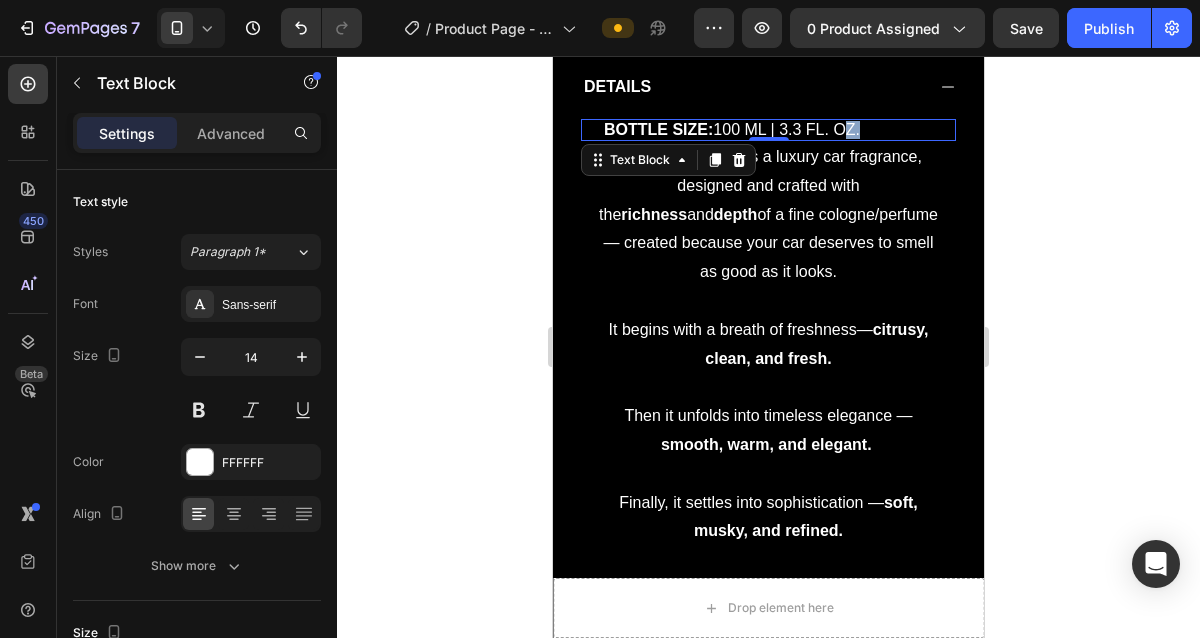 click on "BOTTLE SIZE:  100 ML | 3.3 FL. OZ." at bounding box center (732, 129) 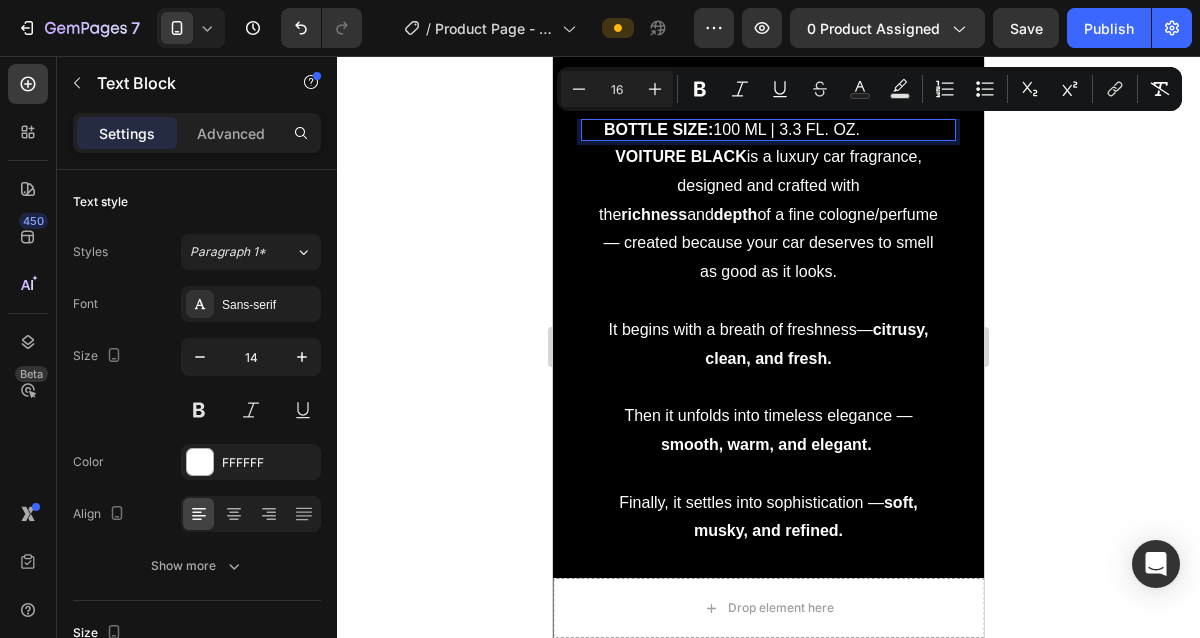 click on "BOTTLE SIZE:  100 ML | 3.3 FL. OZ." at bounding box center (779, 130) 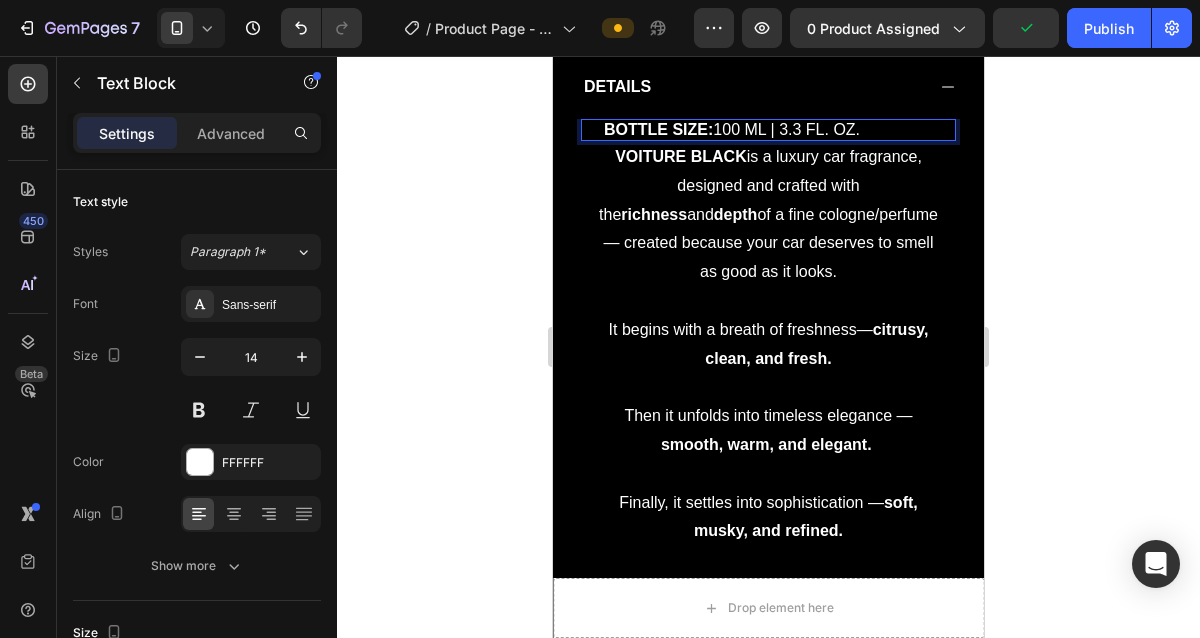 drag, startPoint x: 867, startPoint y: 131, endPoint x: 596, endPoint y: 134, distance: 271.0166 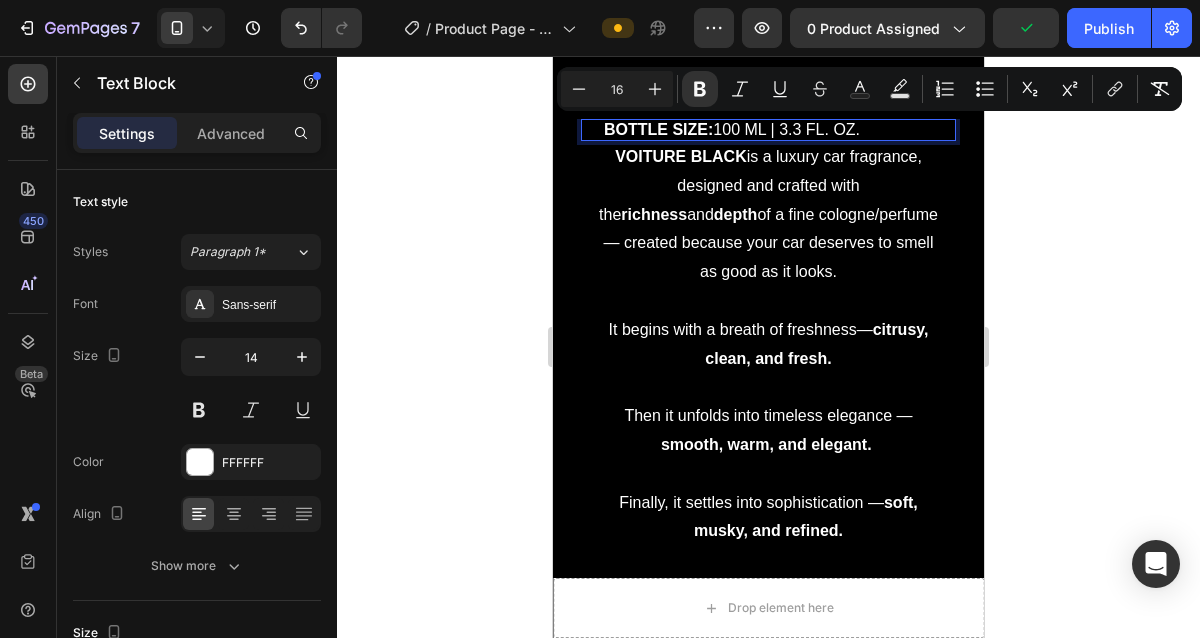 copy on "BOTTLE SIZE:  100 ML | 3.3 FL. OZ." 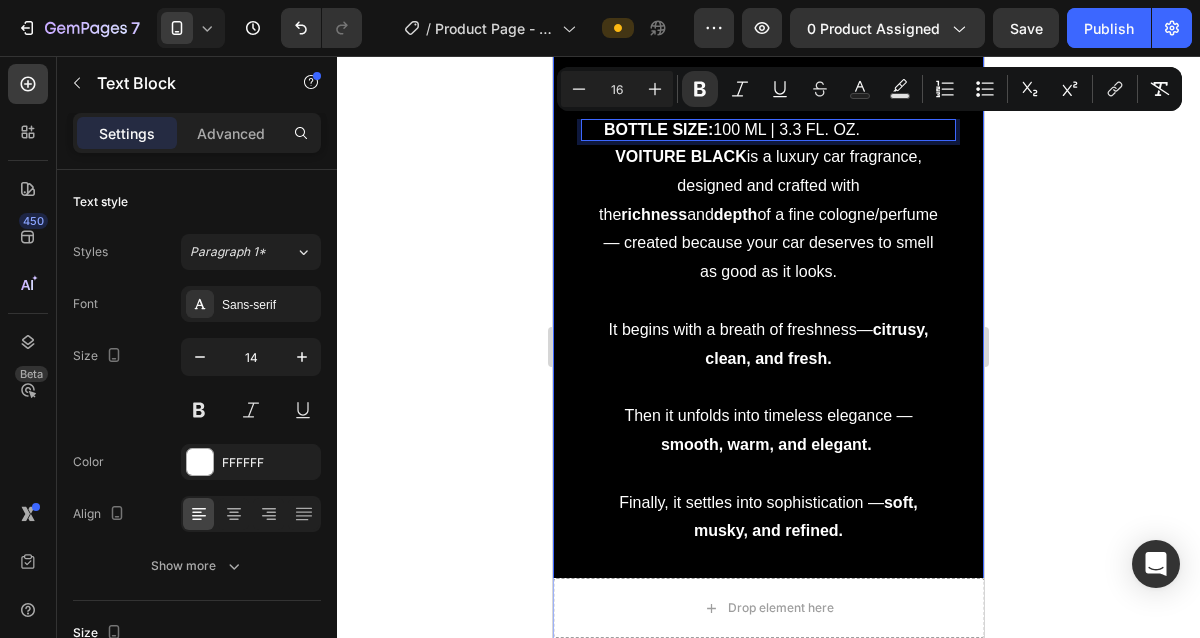 click on "Product Images Row Icon Icon Icon Icon Icon Icon List 4.9  | 531+ REVIEWS Text Block Row VOITURE BLACK Product Title   CAR Interior Fragrance Text Block
LONG-LASTING
FRESH. ELEGANT. IMPRESSIVE.
UNIQUELY DESIGNED Item List ADD TO CART
$39.99 Add to Cart
Icon LIMITED STOCK Text Block Advanced List
Icon Free Shipping | Orders $50+ Text Block
Icon Money-Back Guarantee Text Block
Icon Quick & Easy Returns Text Block Row
DETAILS BOTTLE SIZE:  100 ML | 3.3 FL. OZ. Text Block   0 VOITURE BLACK  is a luxury car fragrance, designed and crafted with the  richness  and  depth  of a fine cologne/perfume — created because your car deserves to smell as good as it looks. It begins with a breath of freshness  —  citrusy, clean, and fresh. Then it unfolds into timeless elegance —  smooth, warm, and elegant." at bounding box center [768, -85] 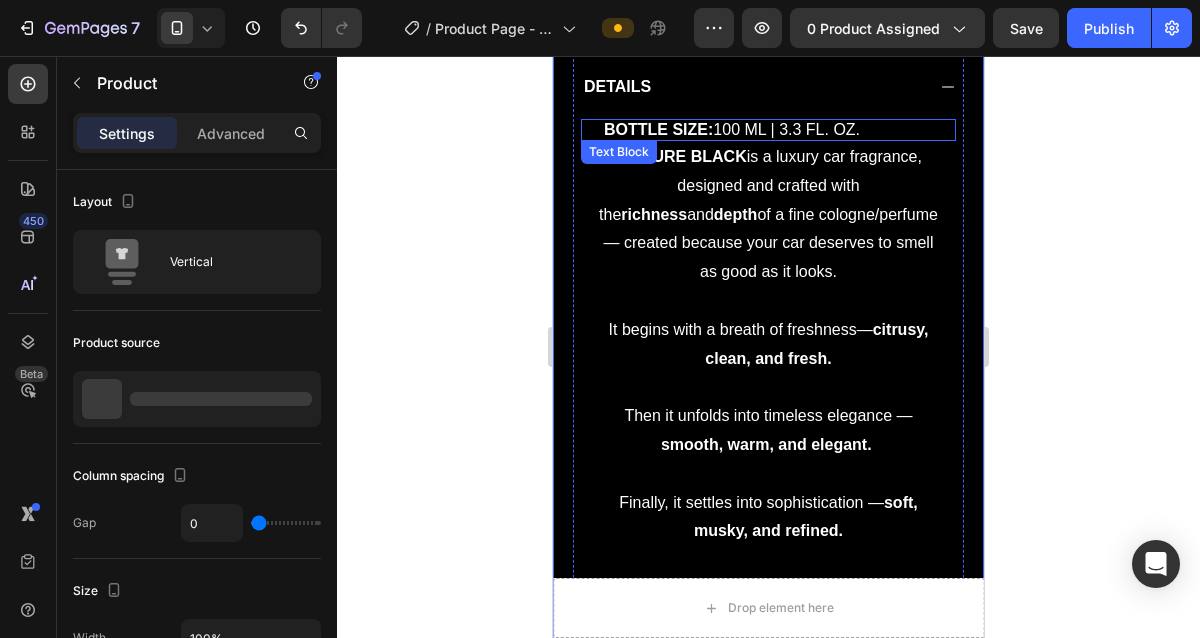 click on "BOTTLE SIZE:" at bounding box center [658, 129] 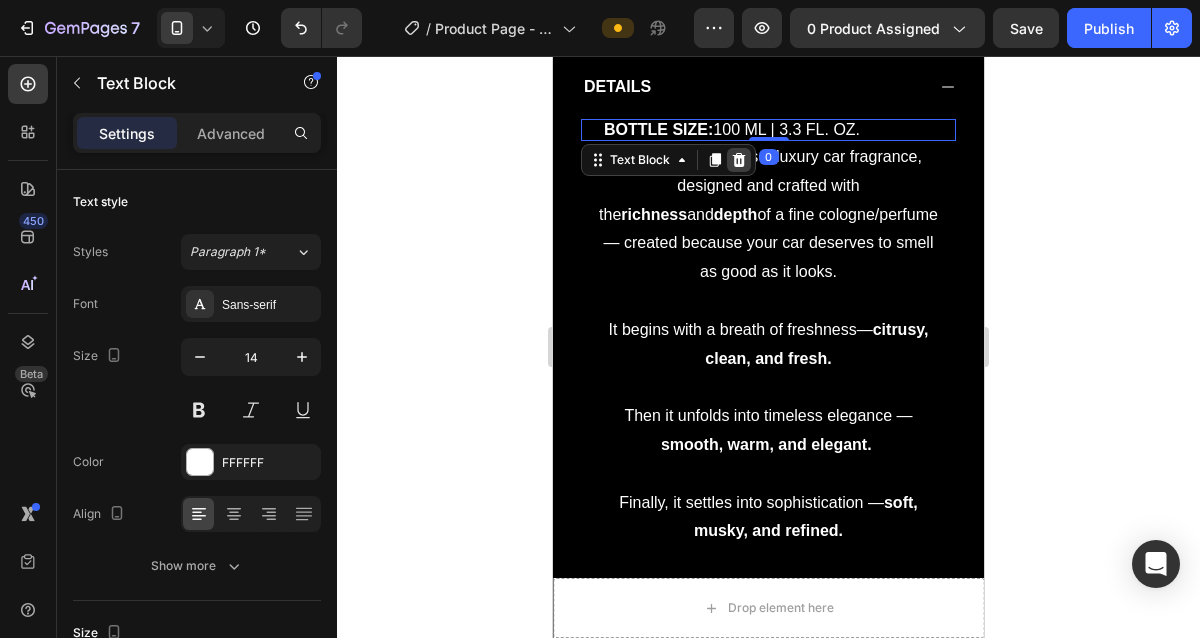 click 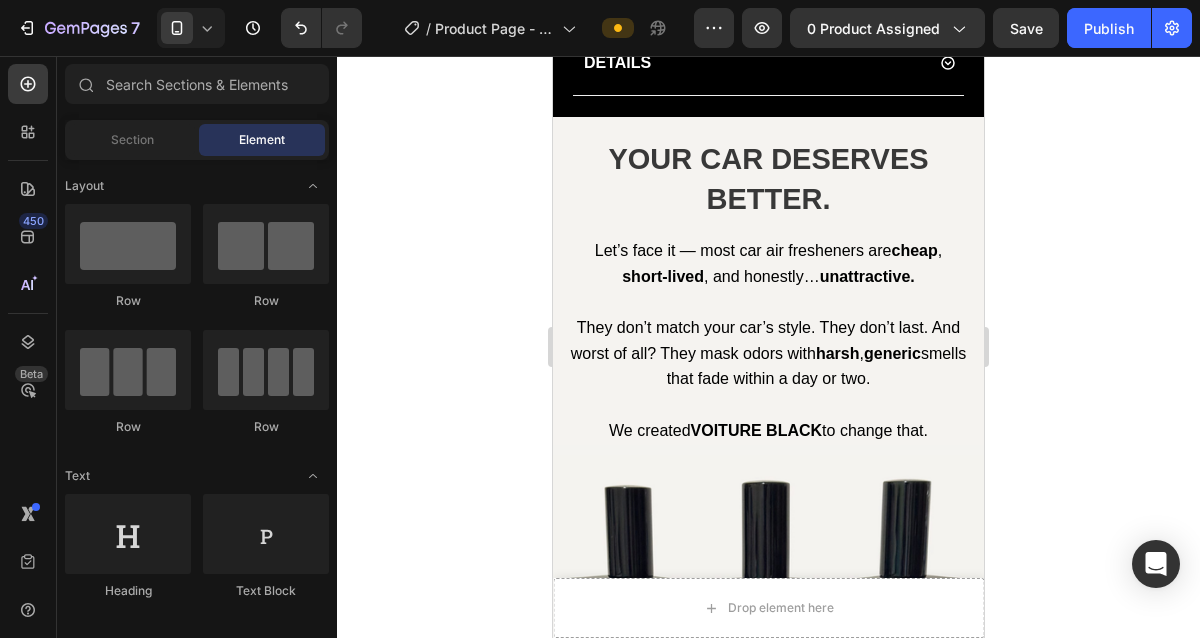 scroll, scrollTop: 1070, scrollLeft: 0, axis: vertical 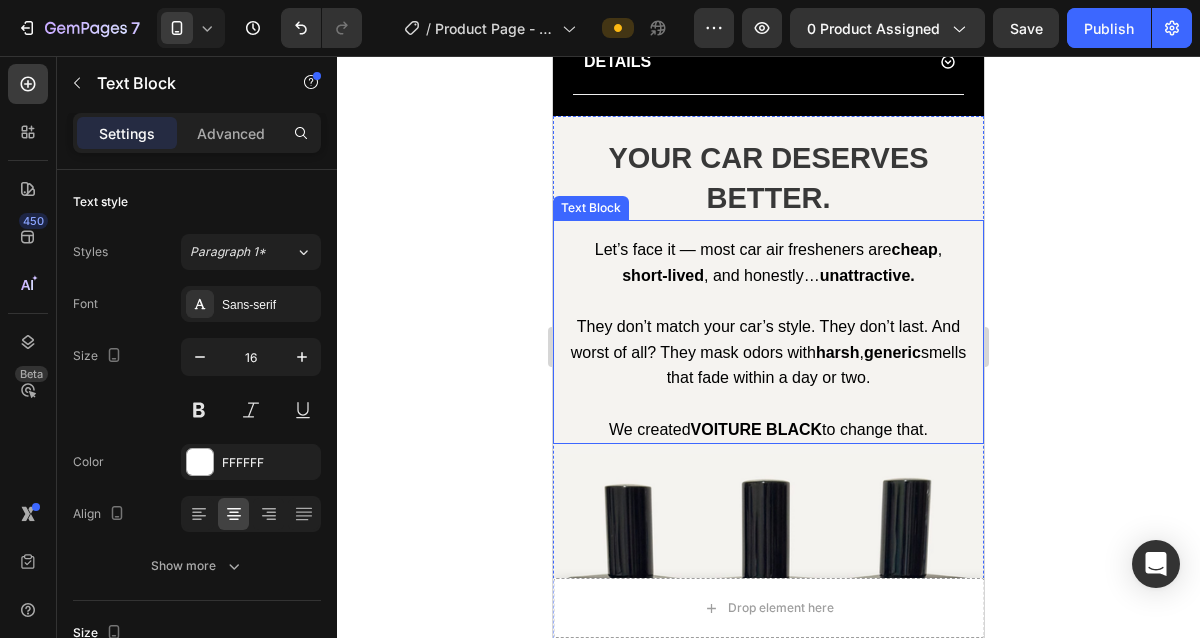 click on "They don’t match your car’s style. They don’t last. And worst of all? They mask odors with  harsh ,  generic  smells that fade within a day or two." at bounding box center (768, 352) 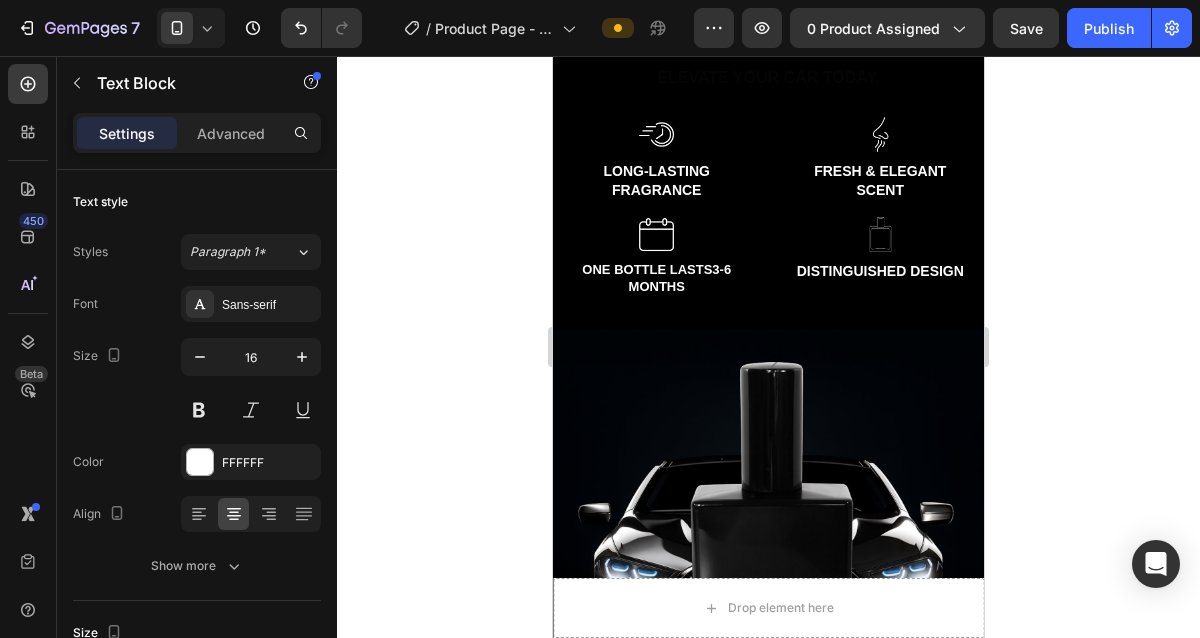 scroll, scrollTop: 2389, scrollLeft: 0, axis: vertical 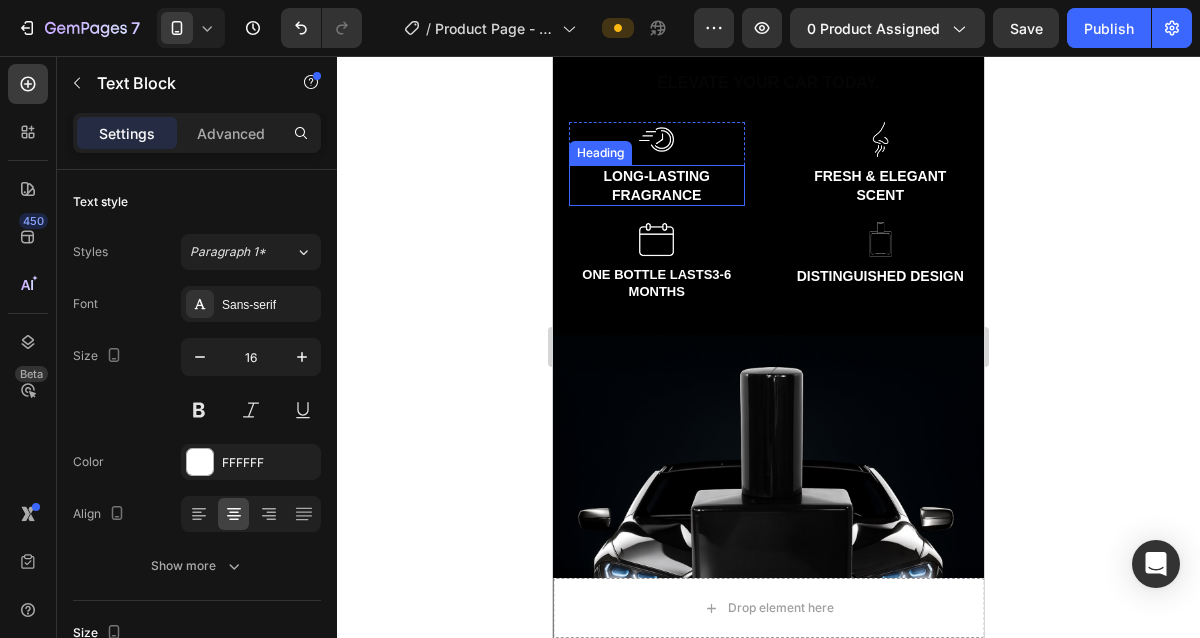 click on "LONG-LASTING FRAGRANCE" at bounding box center (657, 185) 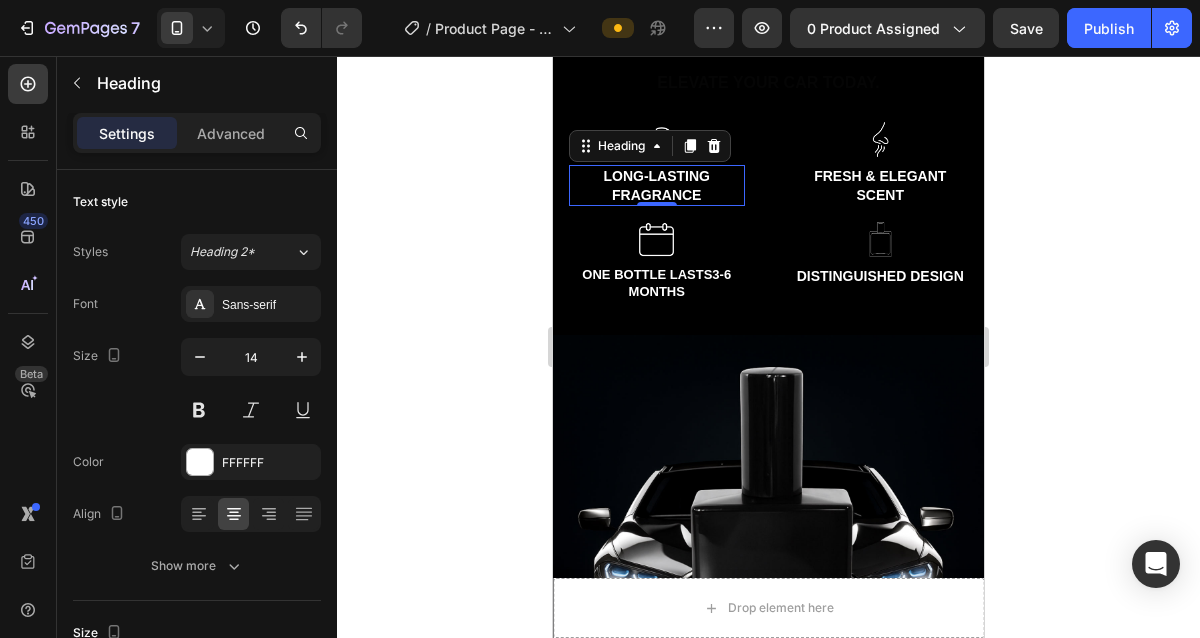 click on "LONG-LASTING FRAGRANCE" at bounding box center (657, 185) 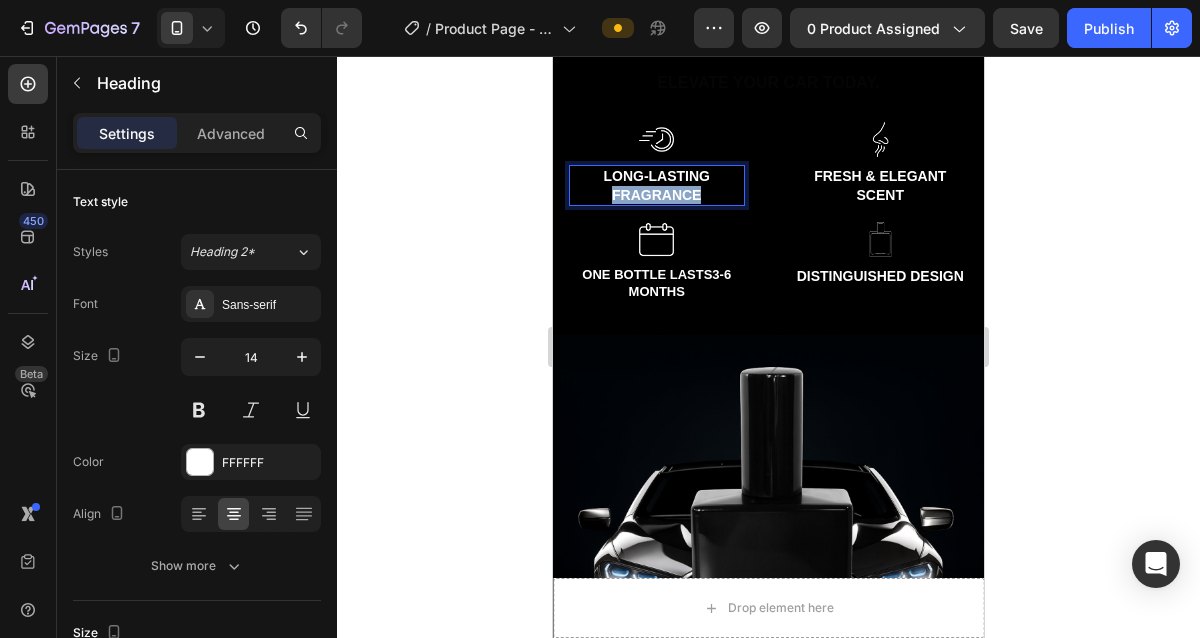 drag, startPoint x: 708, startPoint y: 189, endPoint x: 603, endPoint y: 187, distance: 105.01904 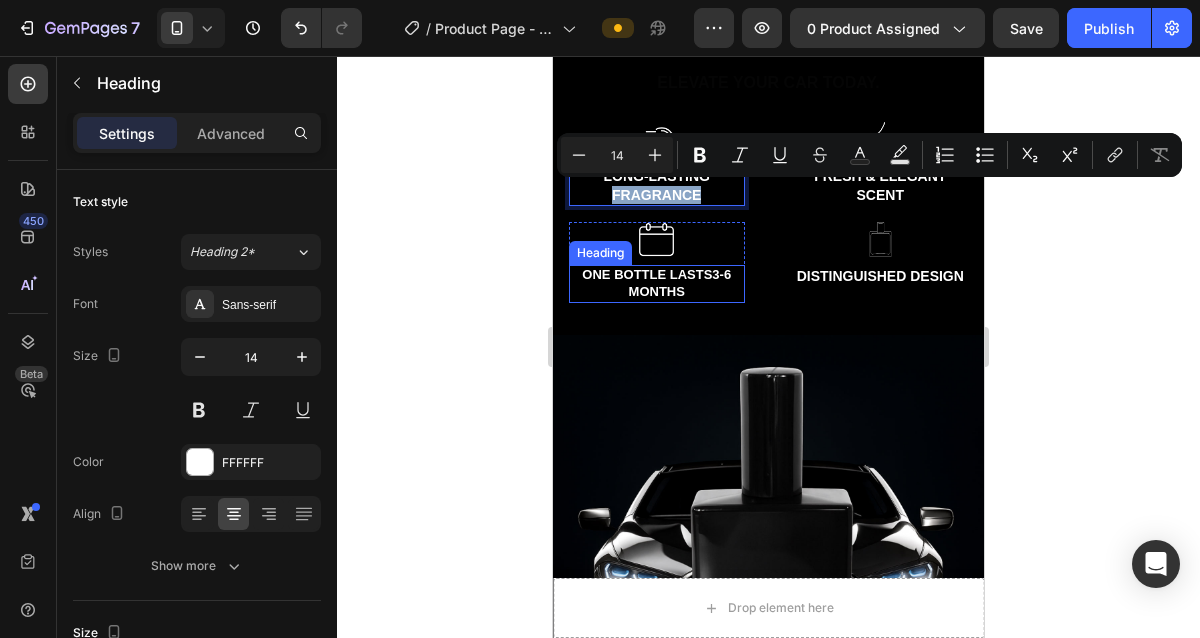 click on "3-6 MONTHS" at bounding box center (680, 283) 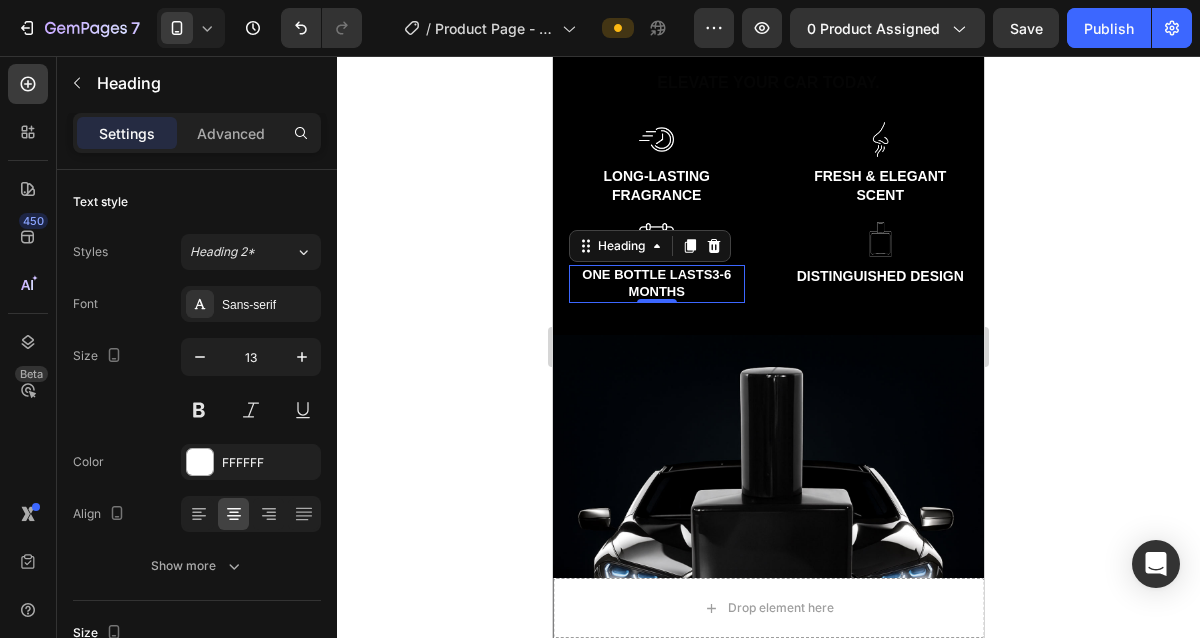 click on "ONE BOTTLE LASTS  3-6 MONTHS" at bounding box center [657, 284] 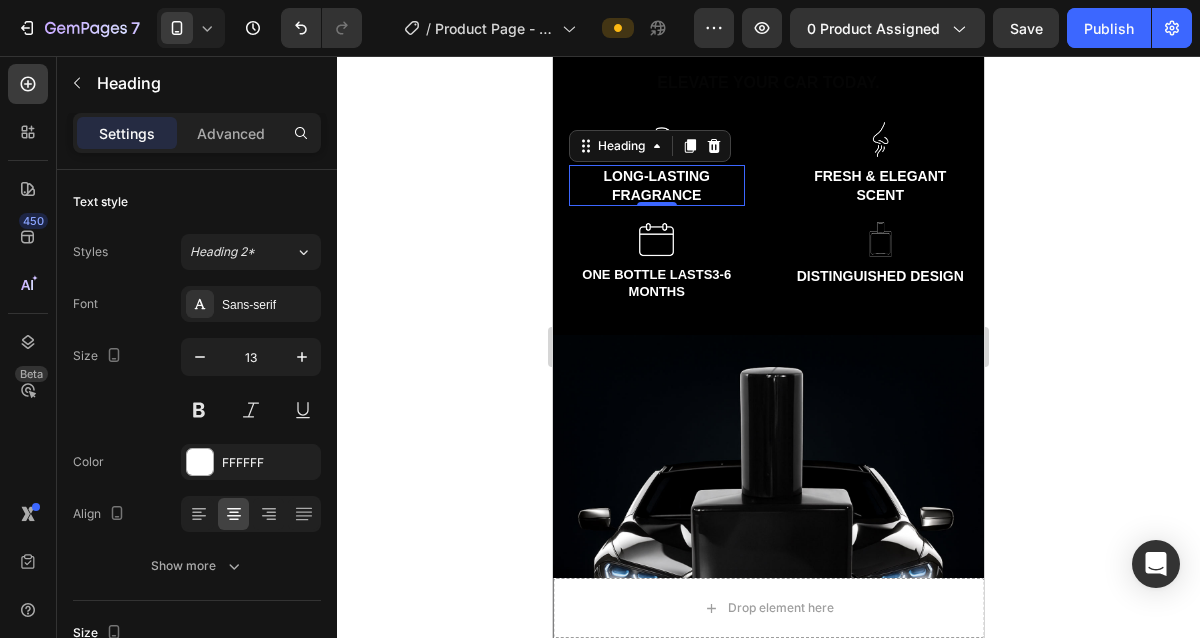 click on "LONG-LASTING FRAGRANCE" at bounding box center [657, 185] 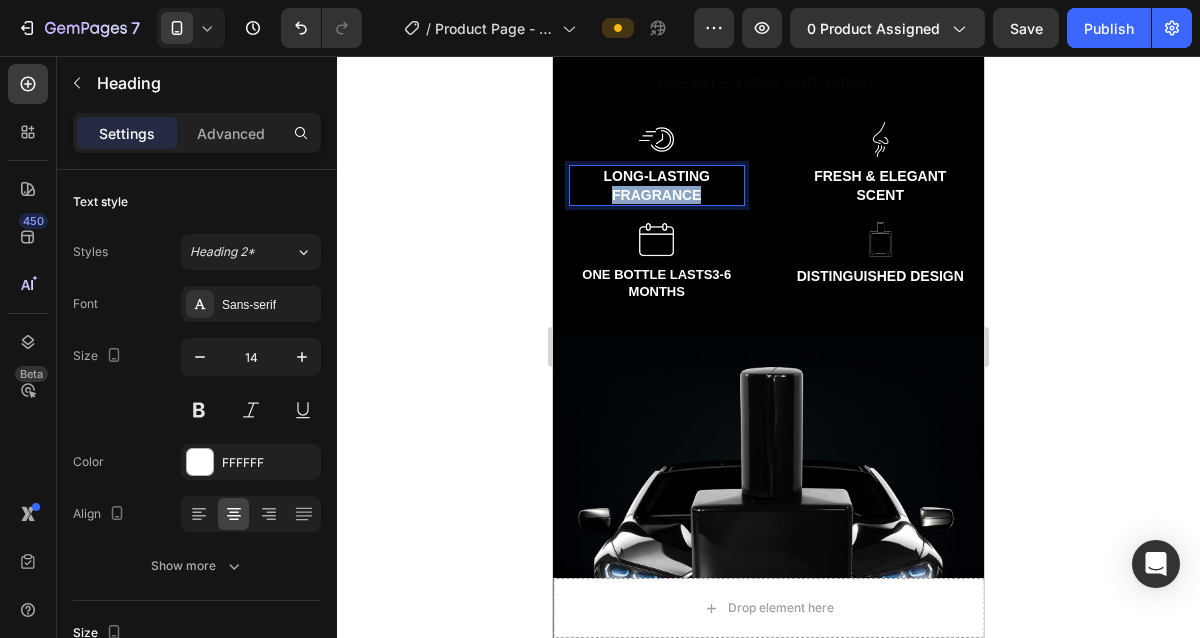 drag, startPoint x: 700, startPoint y: 193, endPoint x: 608, endPoint y: 197, distance: 92.086914 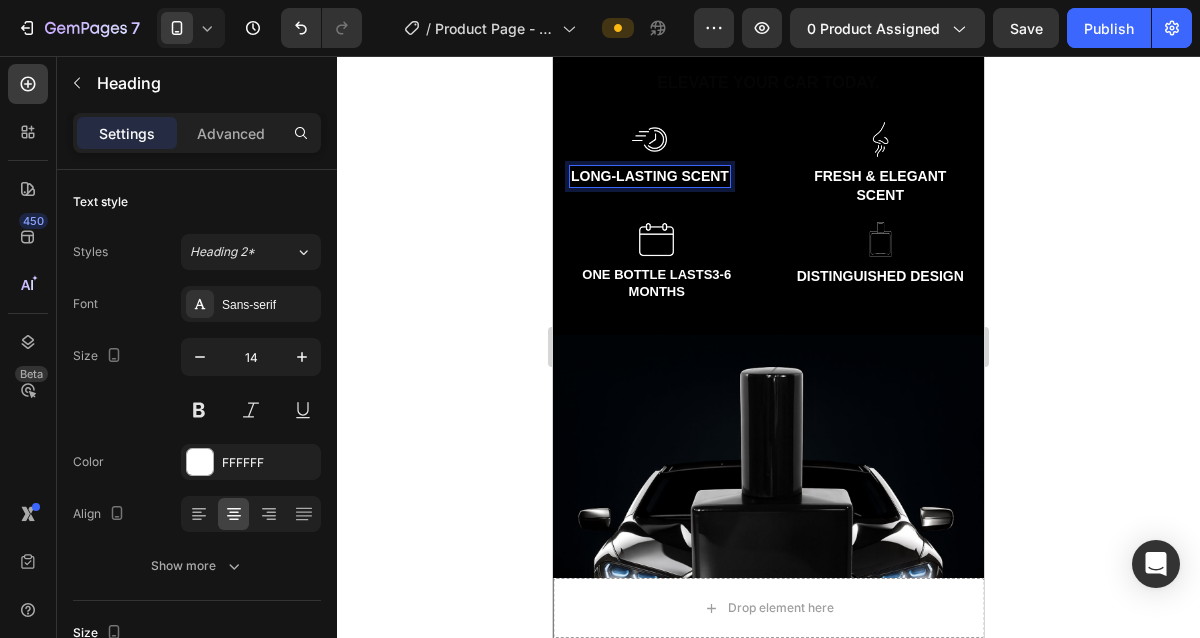 click on "LONG-LASTING SCENT" at bounding box center (650, 176) 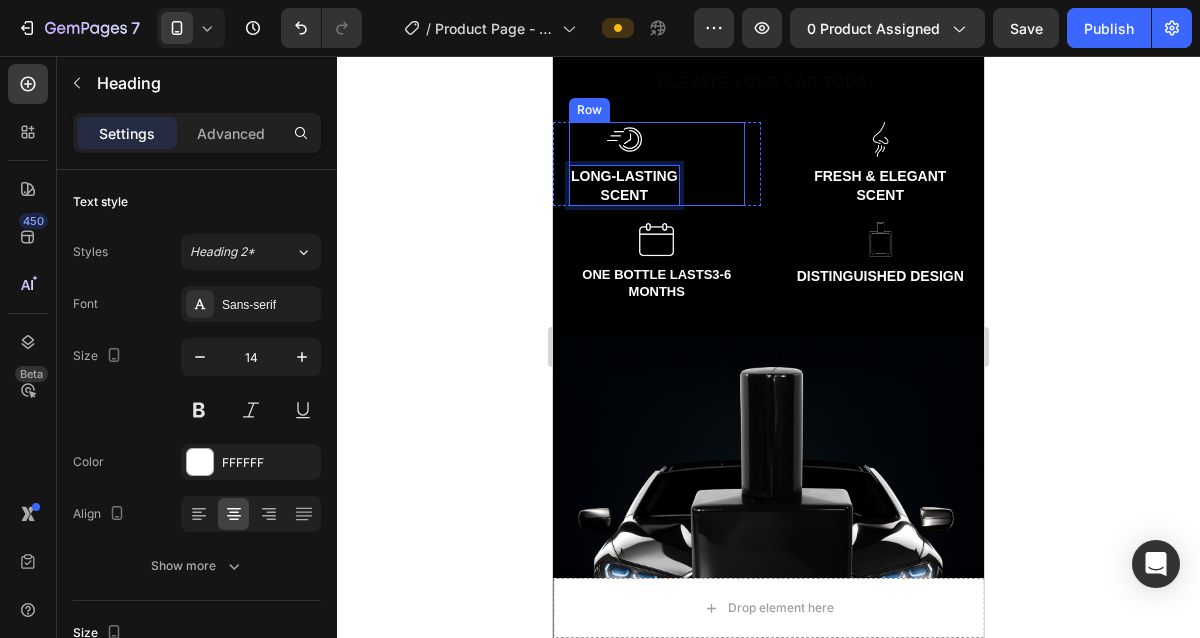 click on "Image LONG-LASTING  SCENT Heading   0 Row" at bounding box center (657, 163) 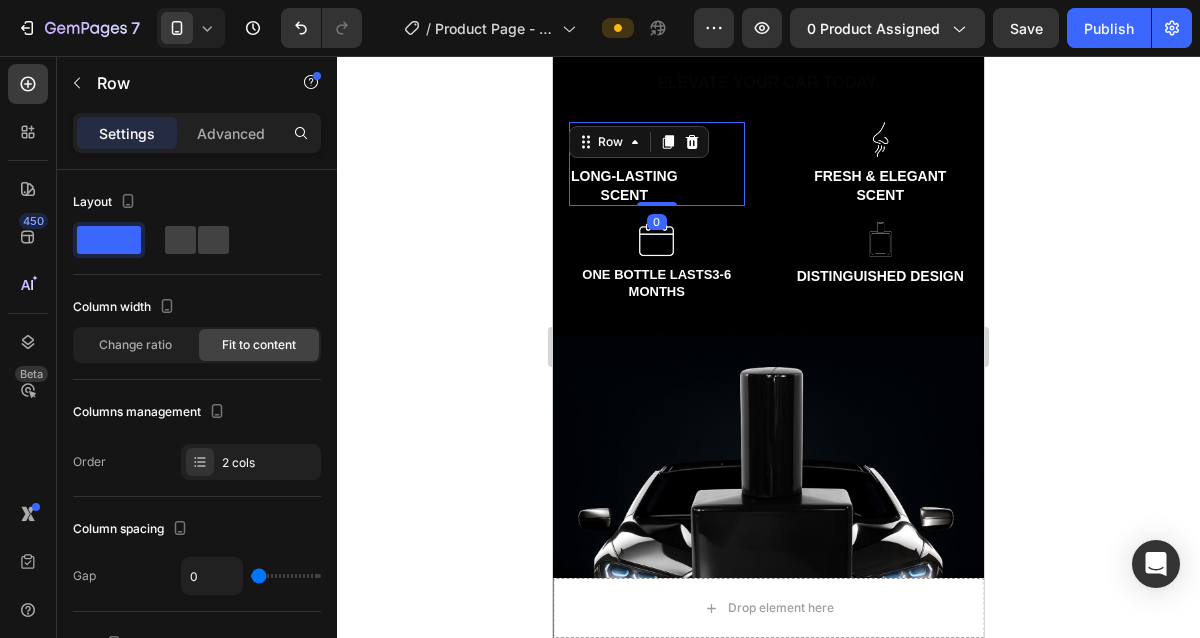 click on "Image LONG-LASTING  SCENT Heading Row   0" at bounding box center [657, 163] 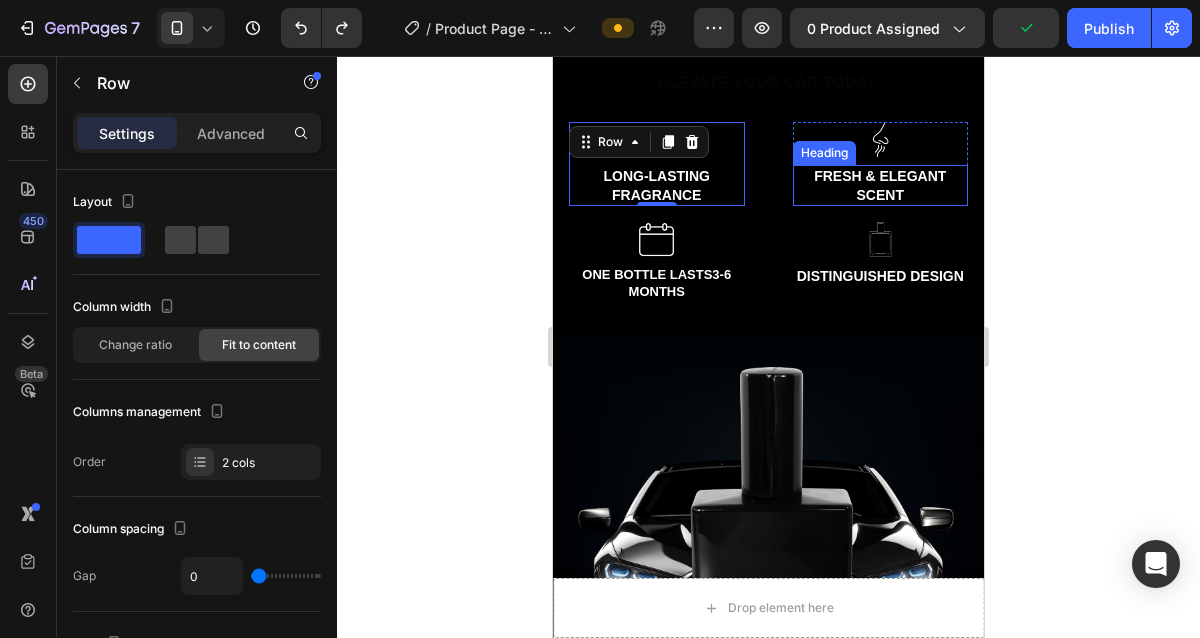 click 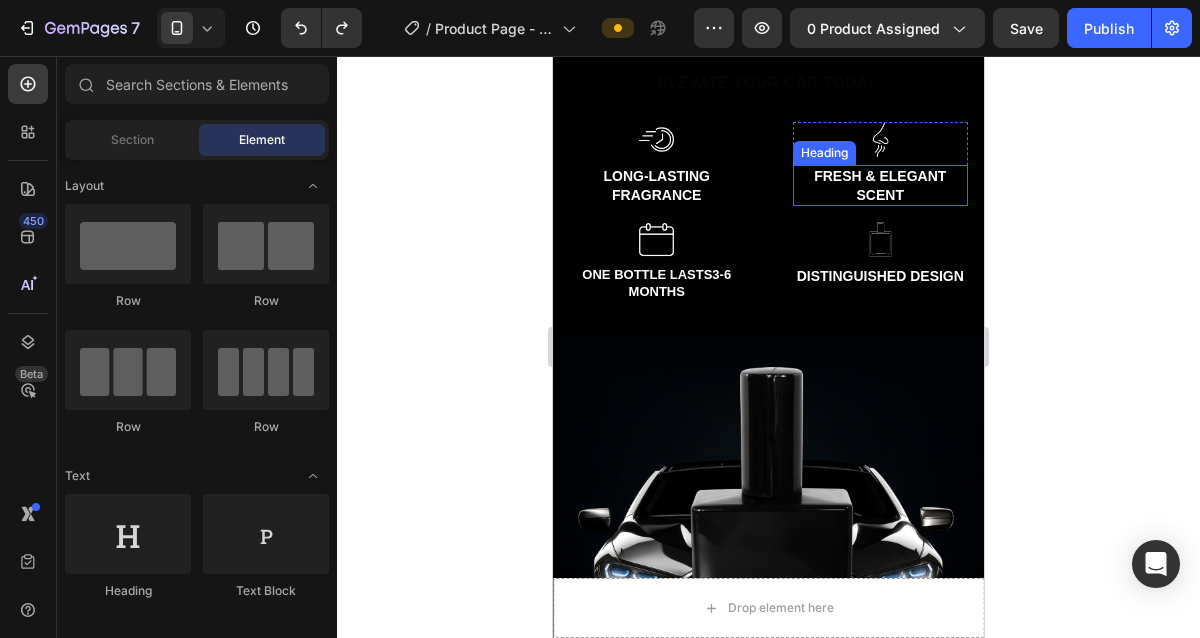 click 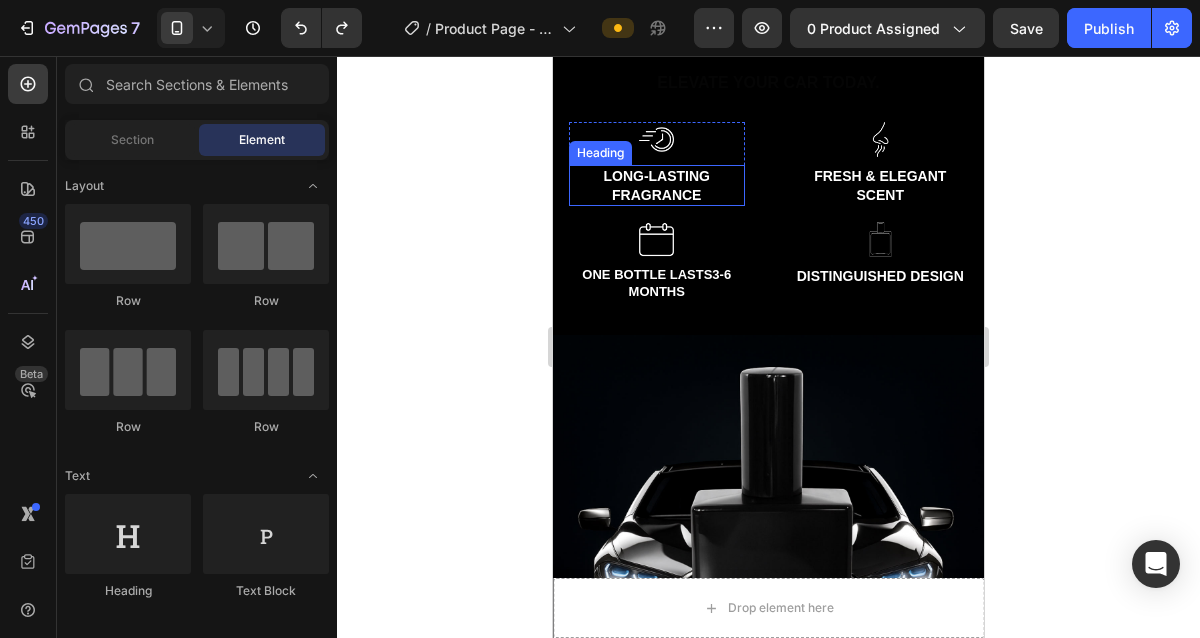 click on "LONG-LASTING FRAGRANCE" at bounding box center (657, 185) 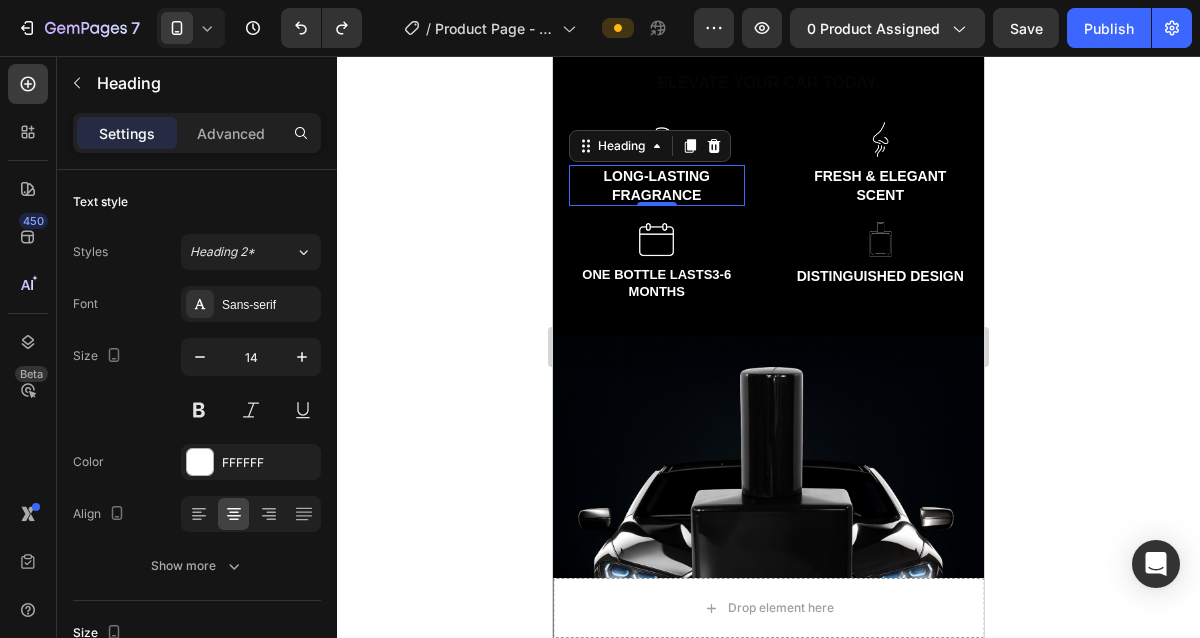click on "LONG-LASTING FRAGRANCE" at bounding box center [657, 185] 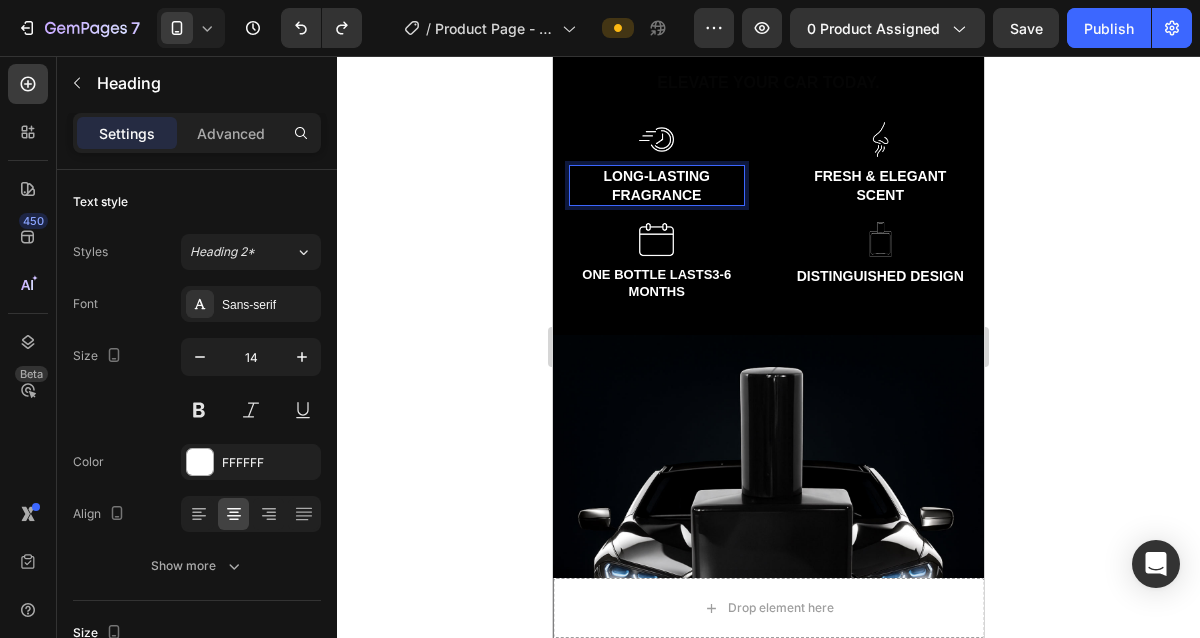 click on "LONG-LASTING FRAGRANCE" at bounding box center (657, 185) 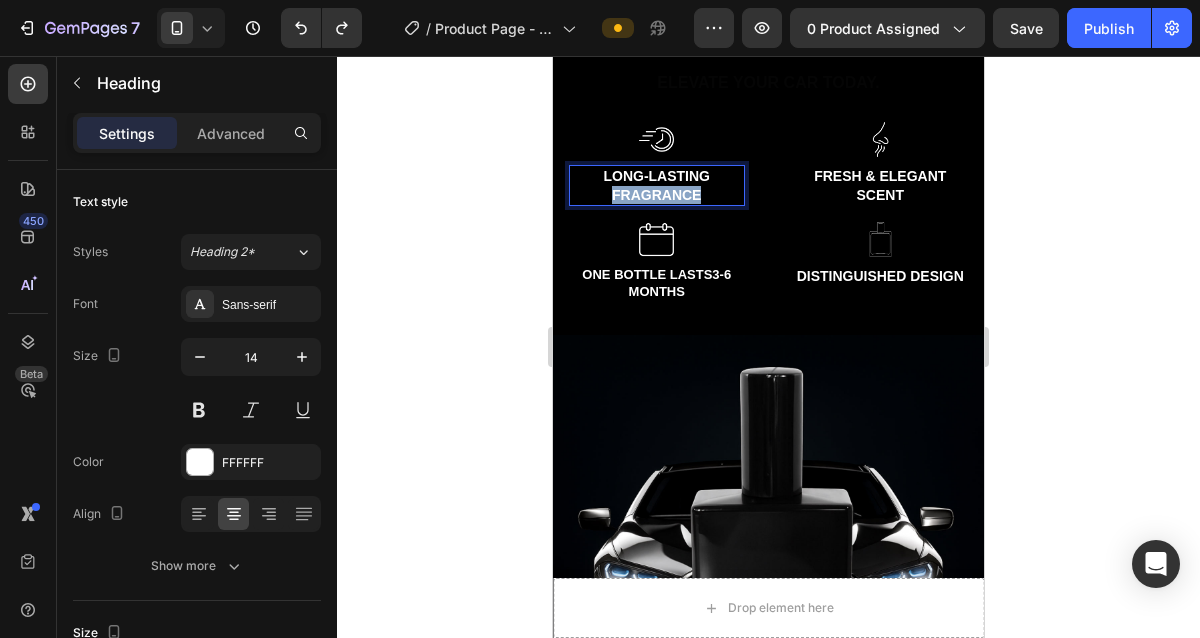 drag, startPoint x: 701, startPoint y: 196, endPoint x: 609, endPoint y: 195, distance: 92.00543 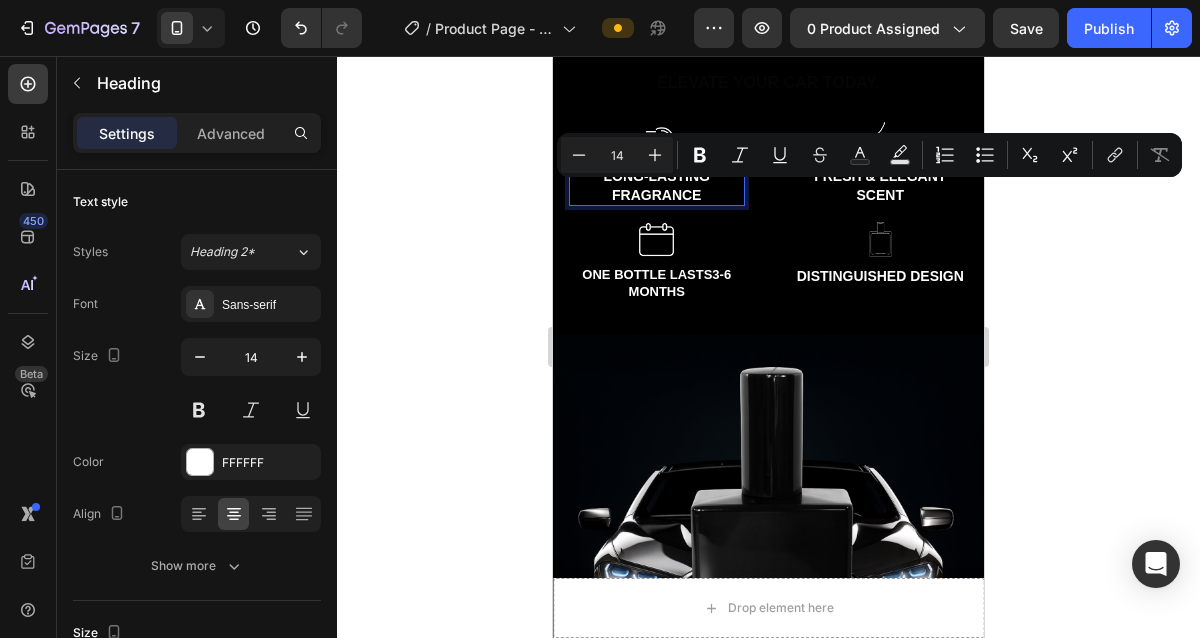 click 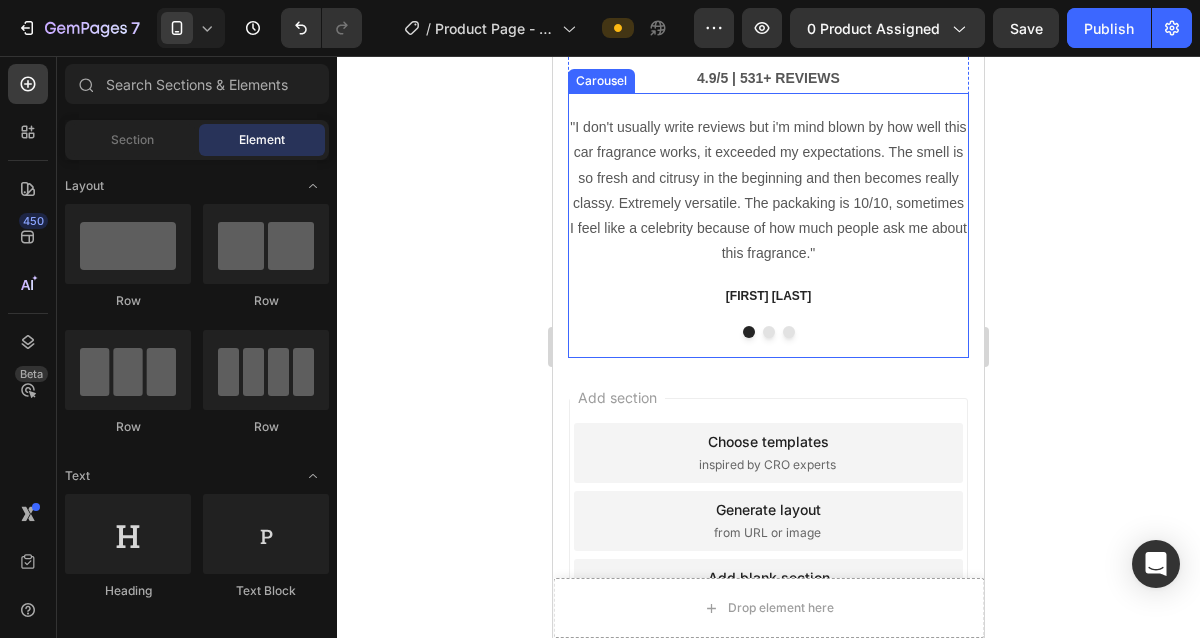 scroll, scrollTop: 4200, scrollLeft: 0, axis: vertical 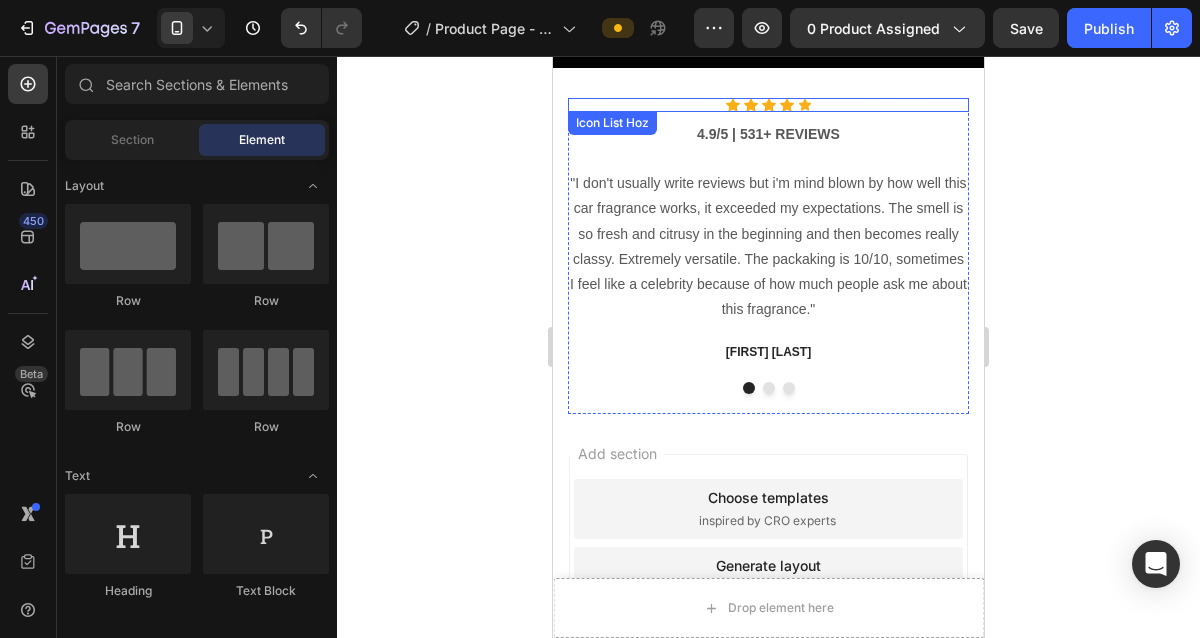 click on "Icon                Icon                Icon                Icon
Icon" at bounding box center [768, 105] 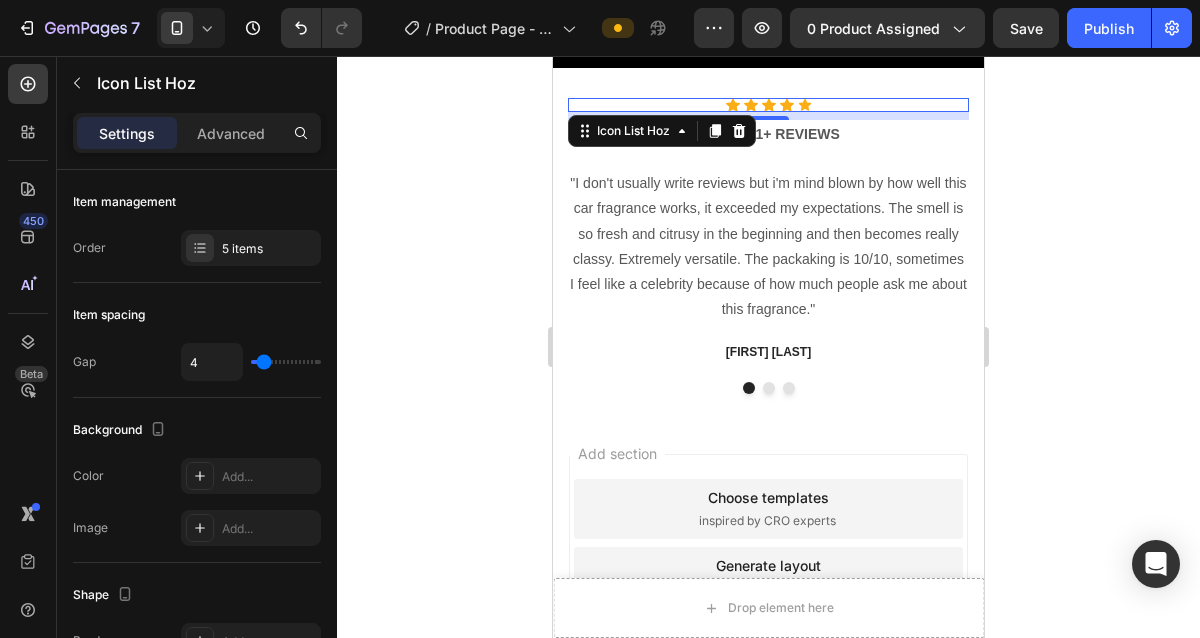 click 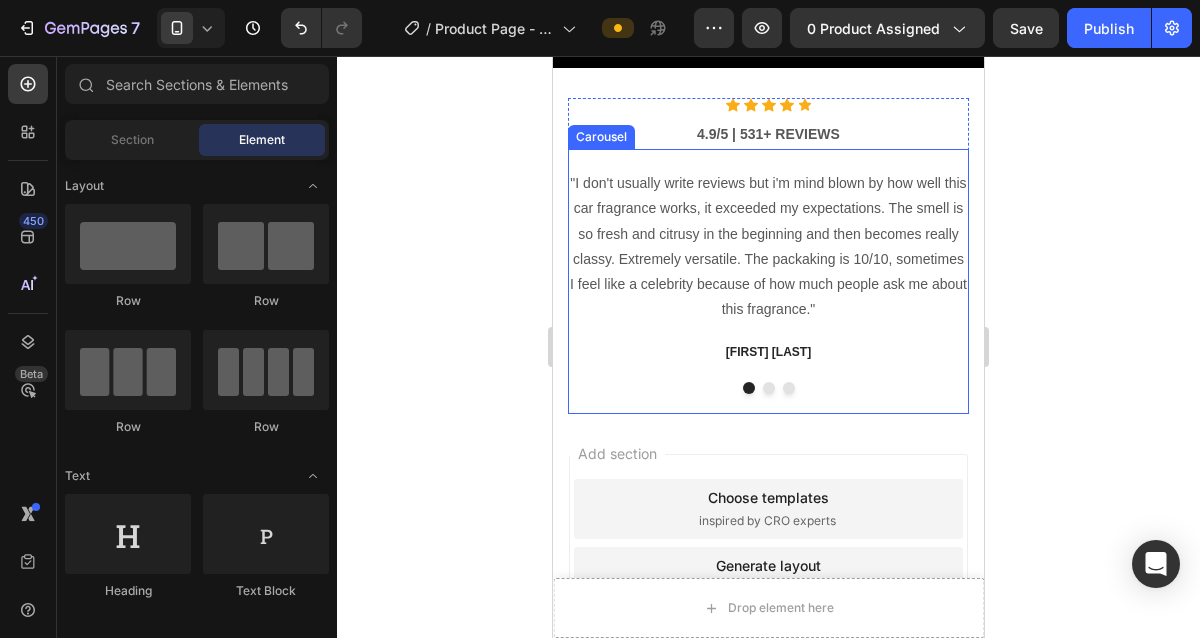 scroll, scrollTop: 4400, scrollLeft: 0, axis: vertical 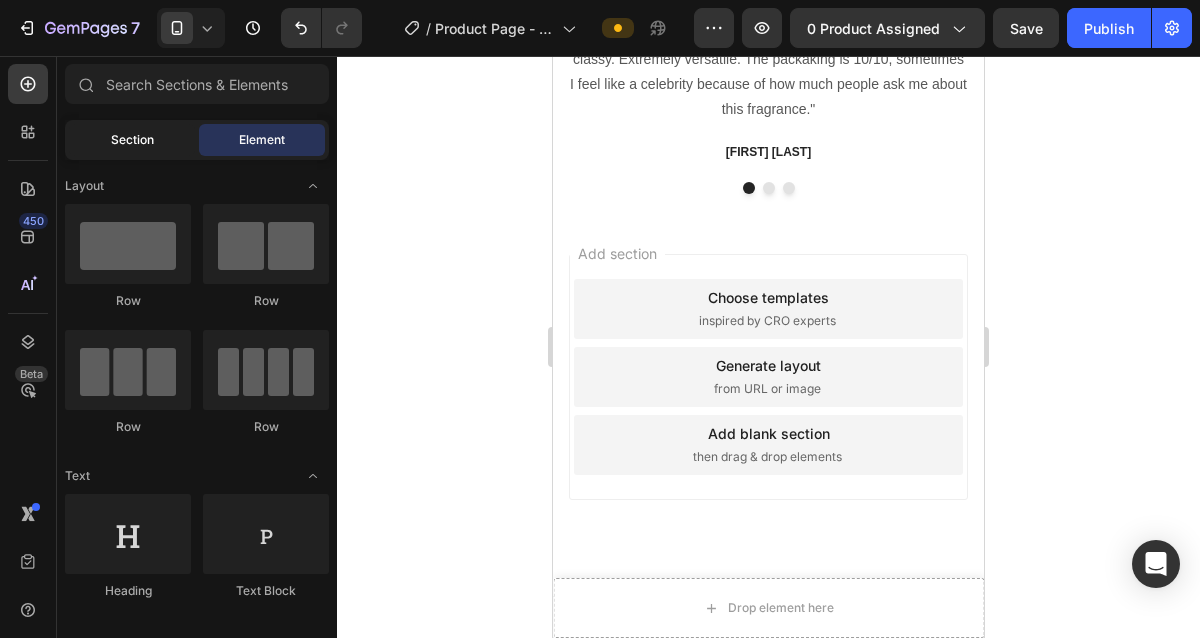 click on "Section" at bounding box center (132, 140) 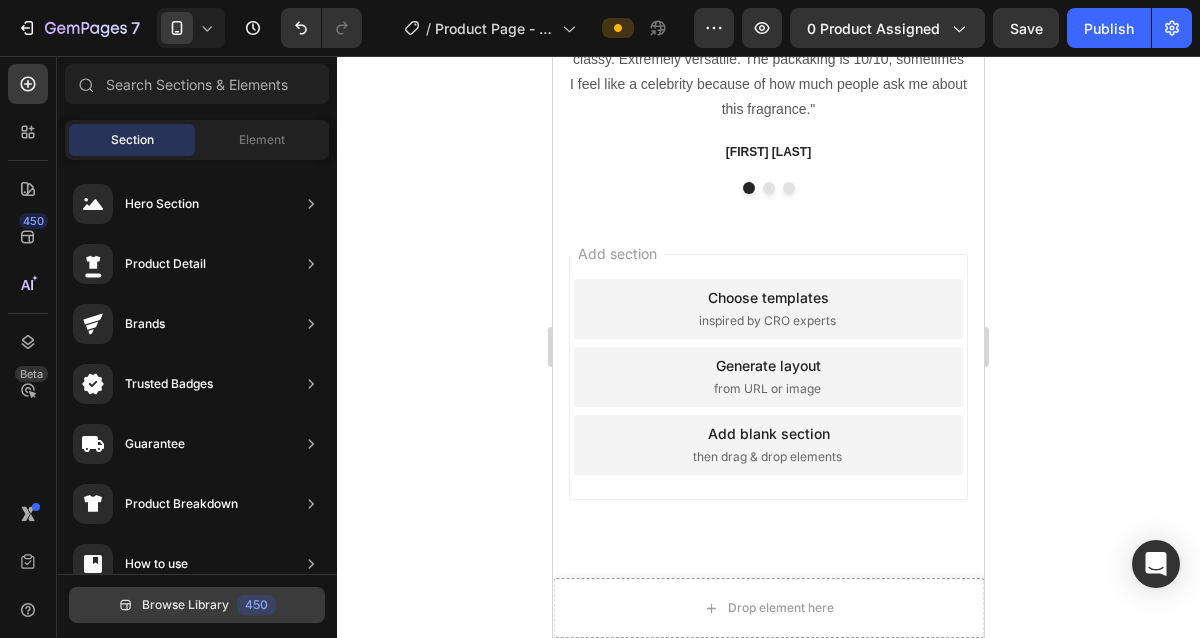 click on "Browse Library 450" at bounding box center (197, 605) 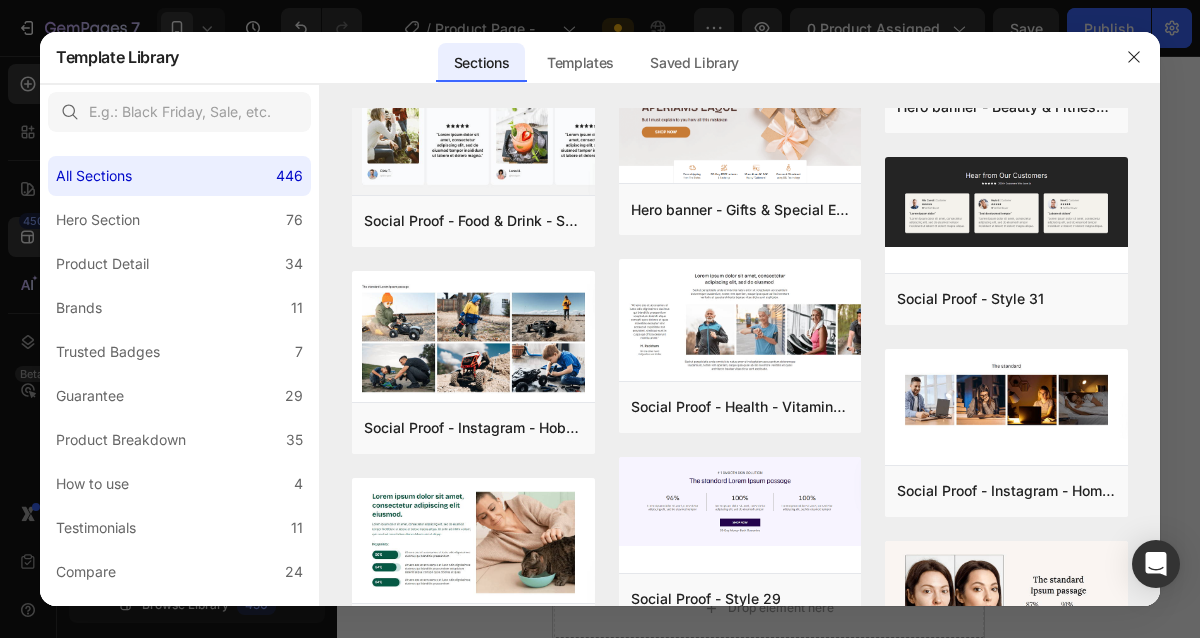 scroll, scrollTop: 10592, scrollLeft: 0, axis: vertical 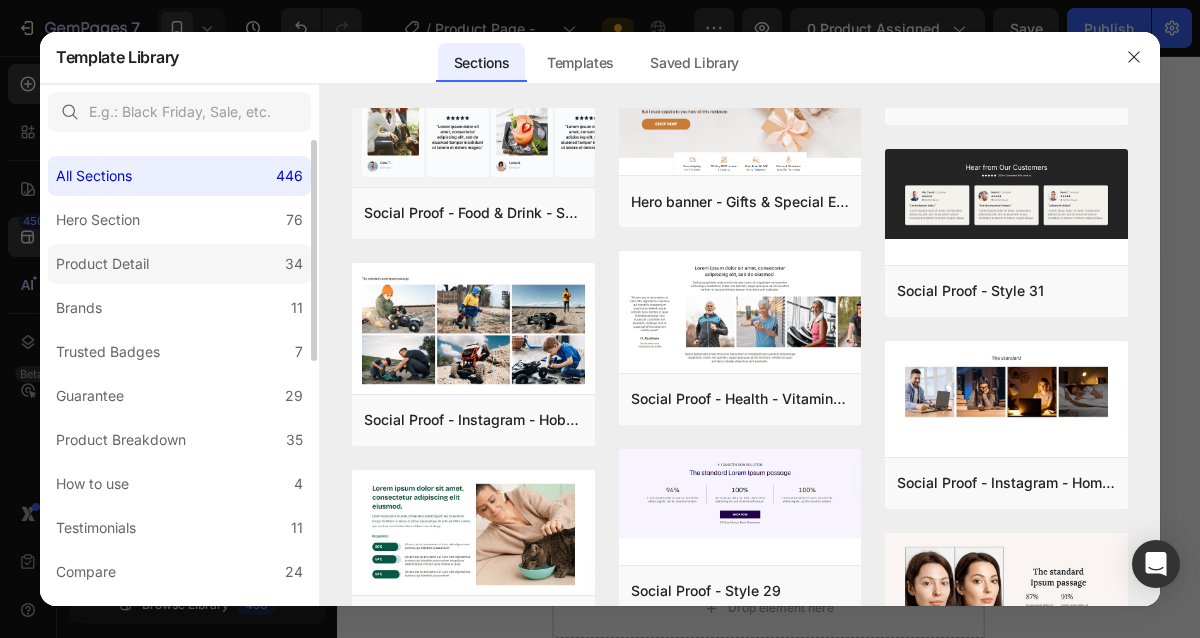 click on "Product Detail 34" 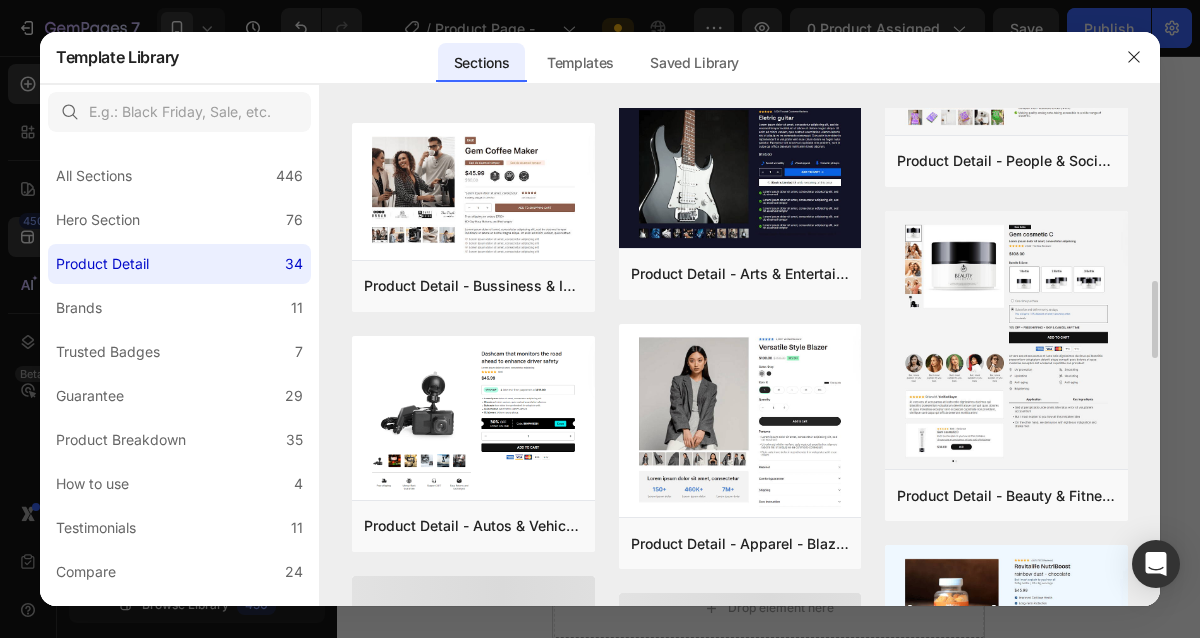scroll, scrollTop: 1023, scrollLeft: 0, axis: vertical 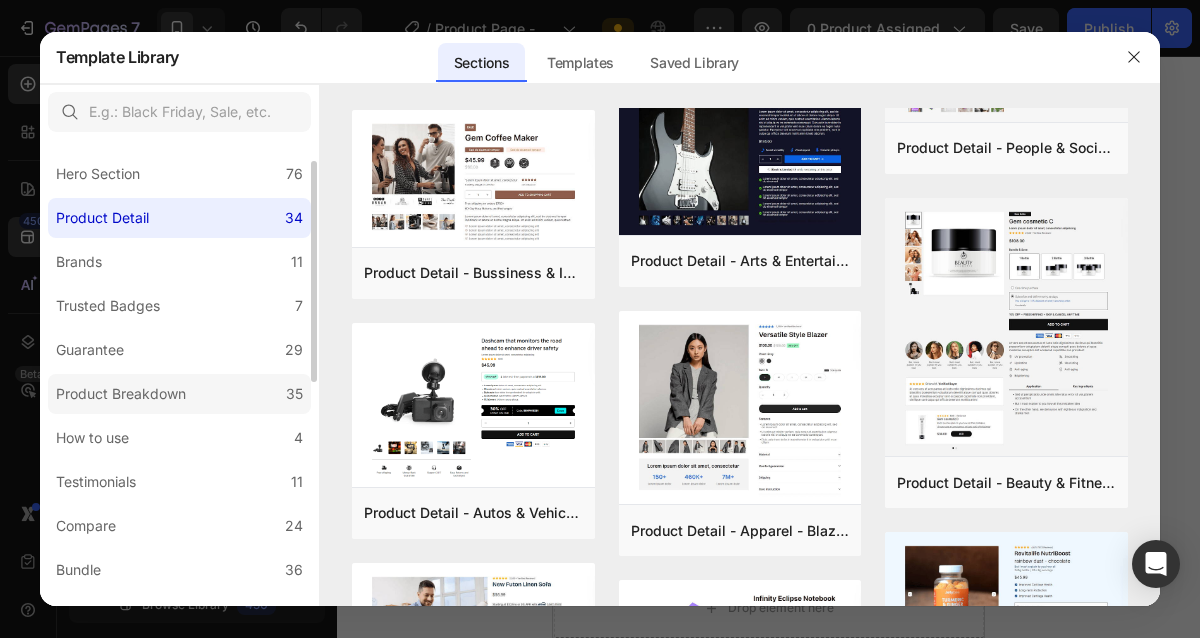 click on "Product Breakdown" at bounding box center [121, 394] 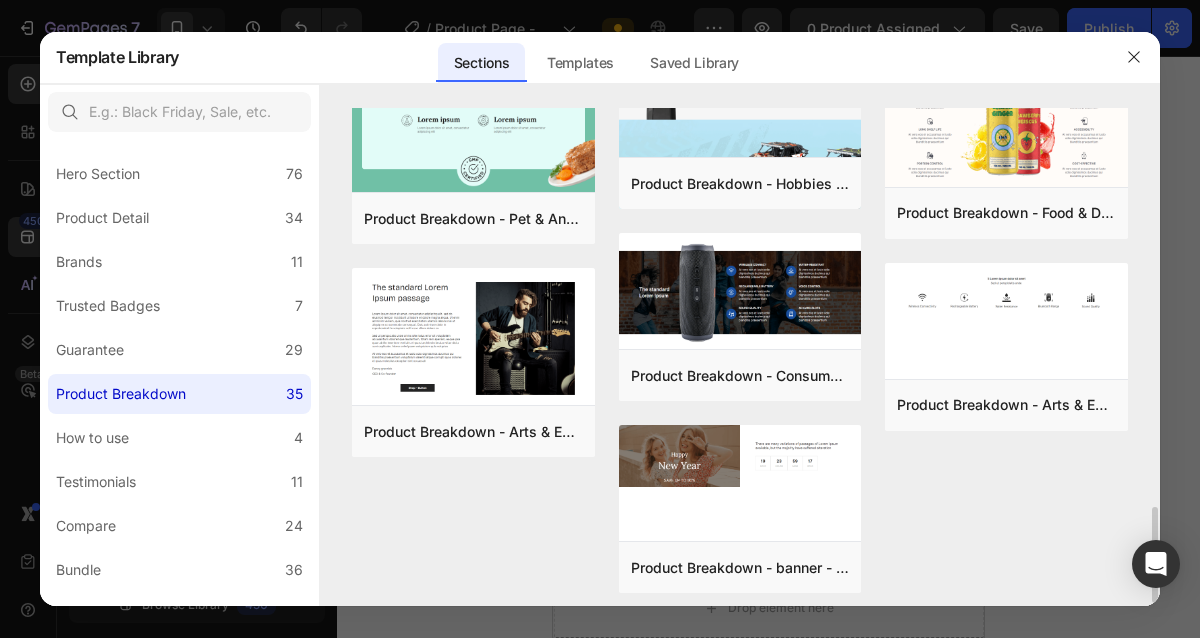 scroll, scrollTop: 2079, scrollLeft: 0, axis: vertical 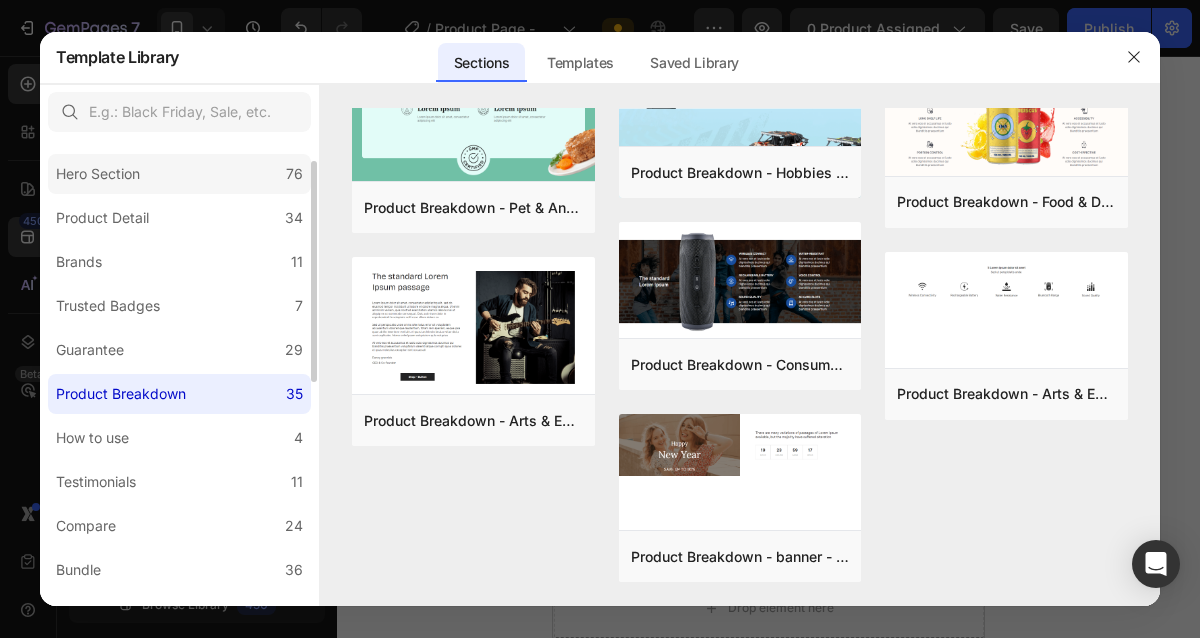 click on "Hero Section 76" 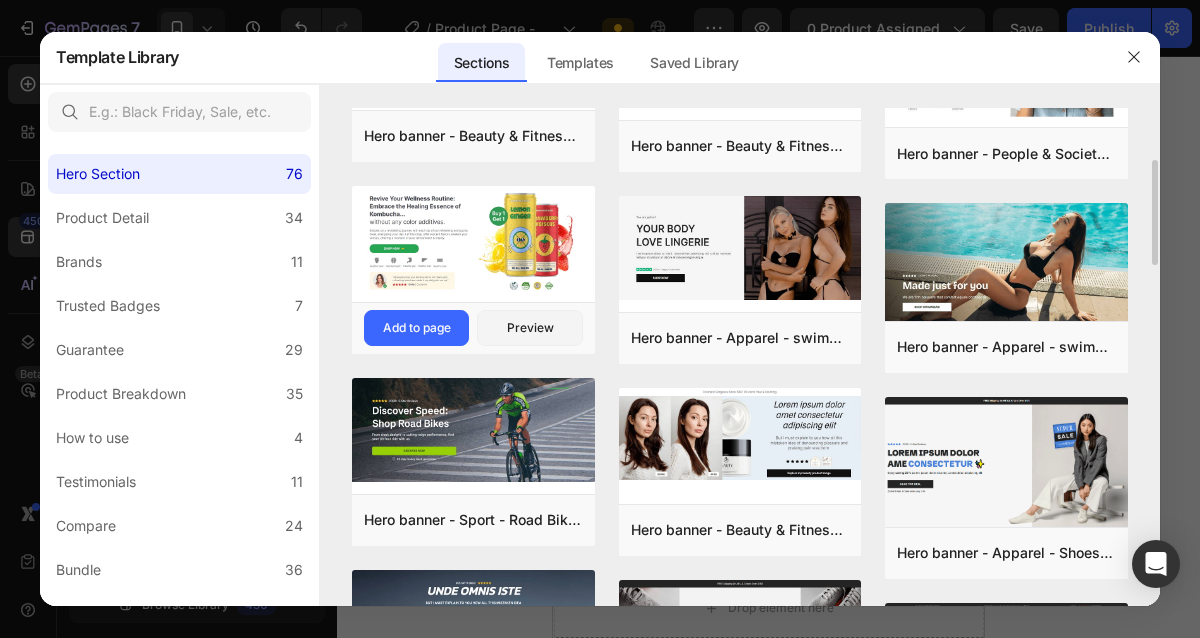 scroll, scrollTop: 455, scrollLeft: 0, axis: vertical 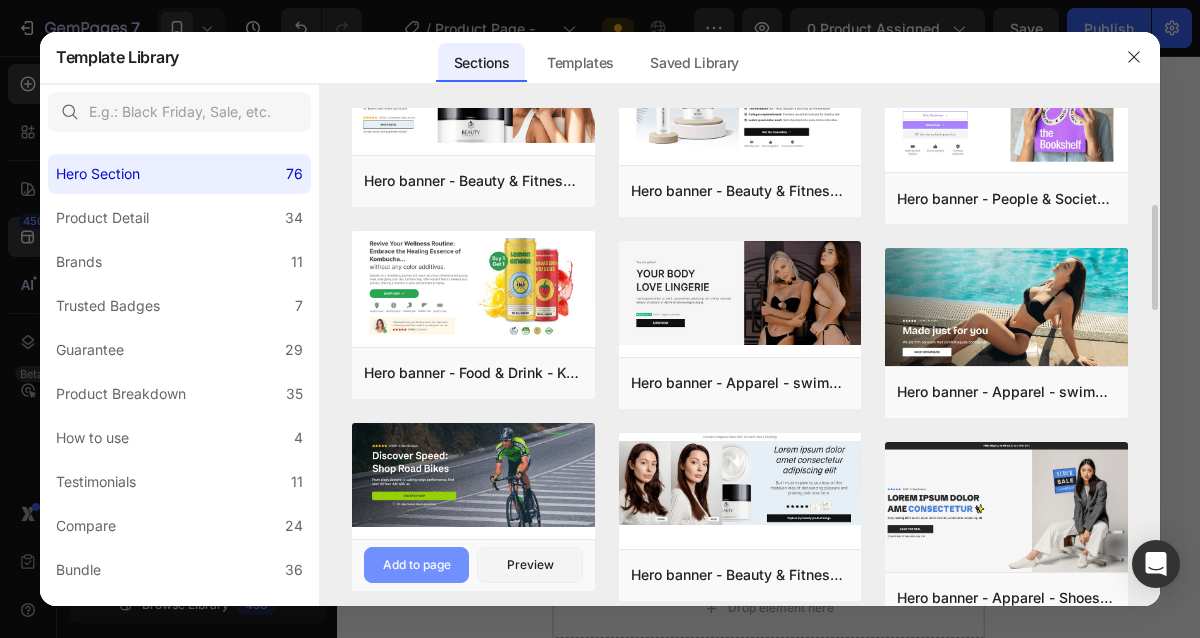 click on "Add to page" at bounding box center [417, 565] 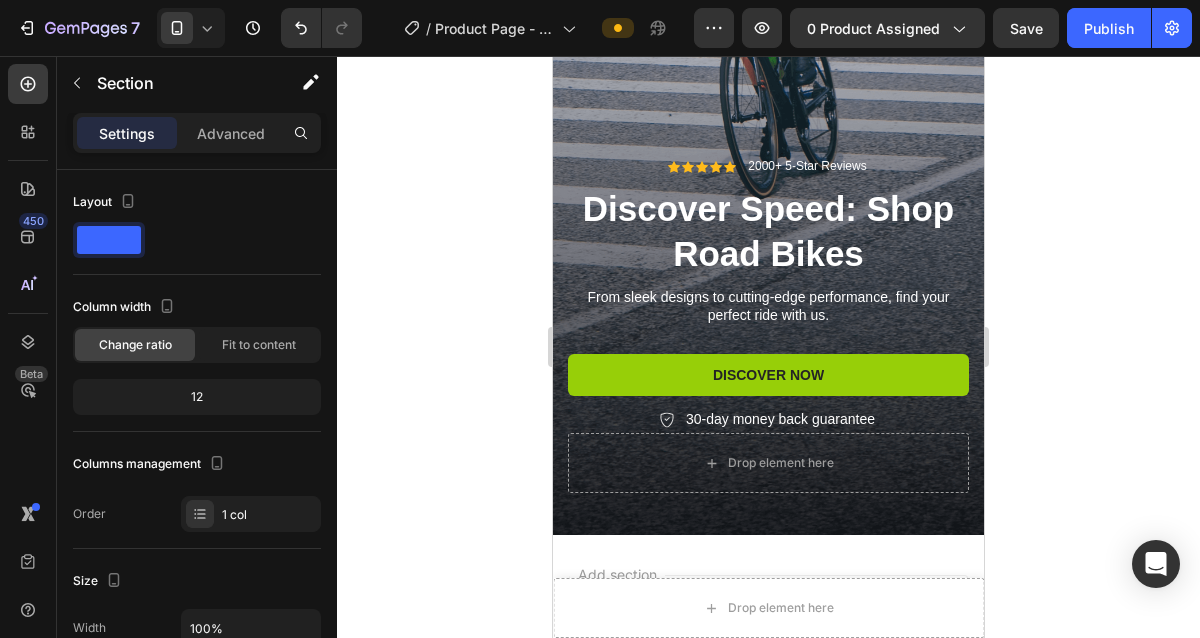 scroll, scrollTop: 4853, scrollLeft: 0, axis: vertical 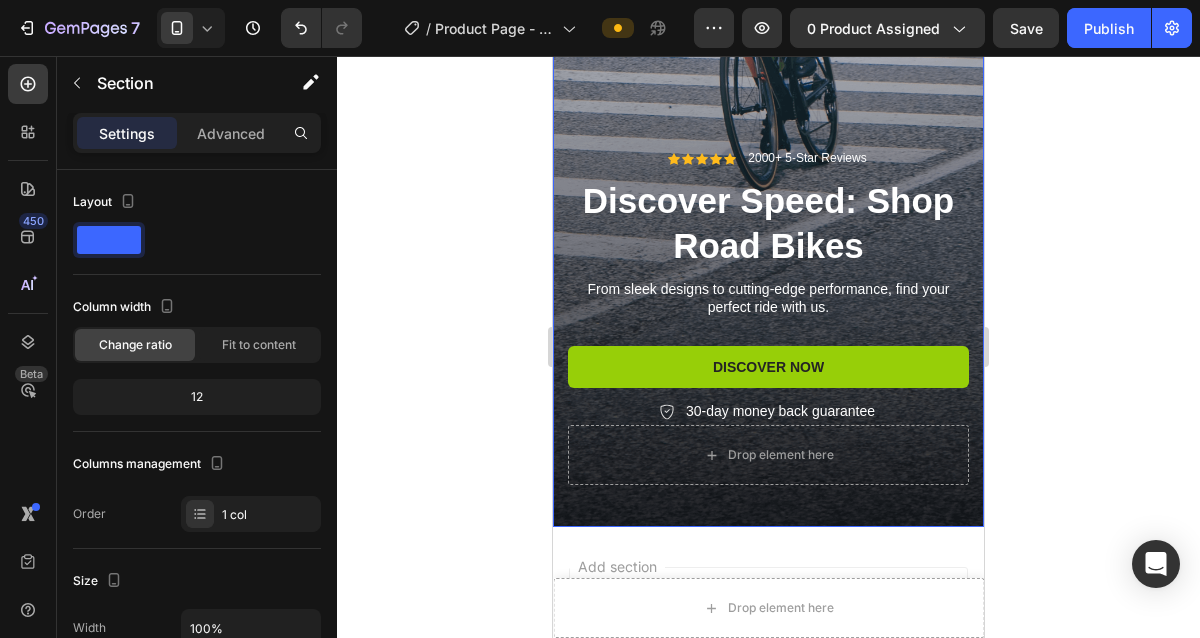 click on "Icon Icon Icon Icon Icon Icon List 2000+ 5-Star Reviews Text Block Row Discover Speed: Shop Road Bikes Heading From sleek designs to cutting-edge performance, find your perfect ride with us. Text Block Discover Now Button
30-day money back guarantee Item List Row
Drop element here Row" at bounding box center (768, 322) 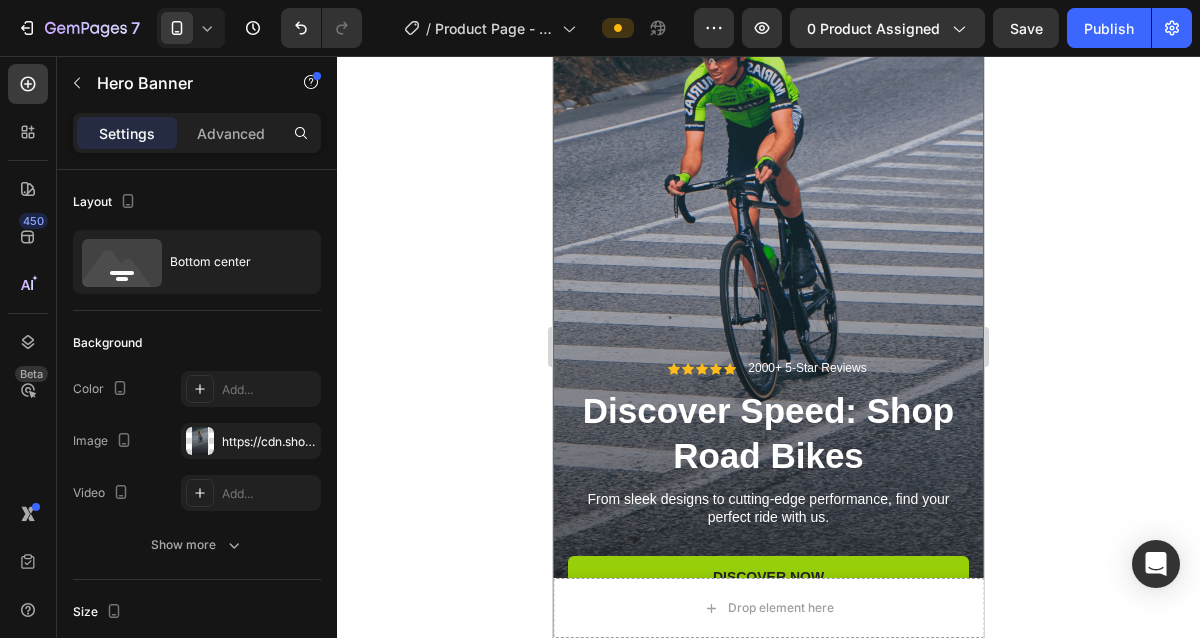 scroll, scrollTop: 4491, scrollLeft: 0, axis: vertical 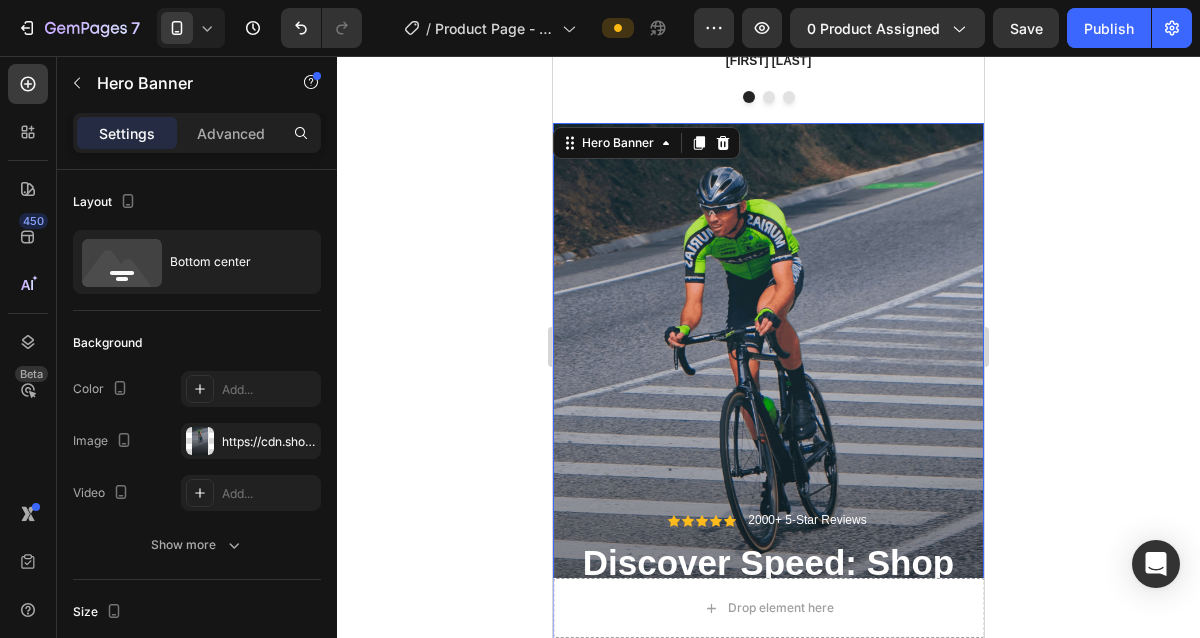 click 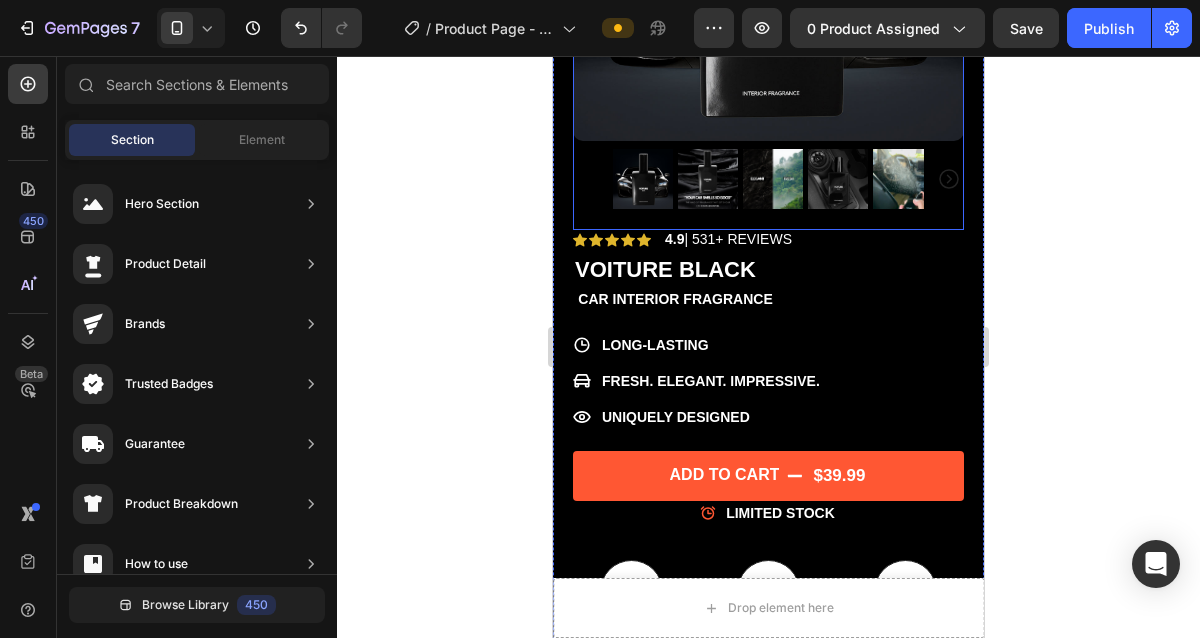 scroll, scrollTop: 402, scrollLeft: 0, axis: vertical 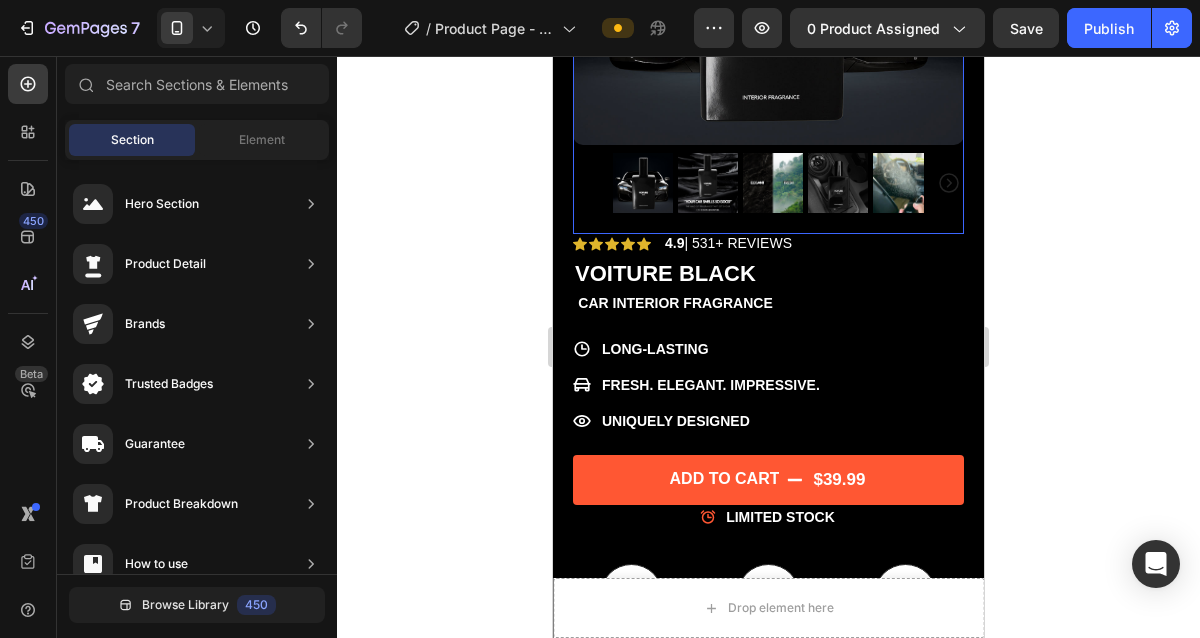 click at bounding box center [708, 183] 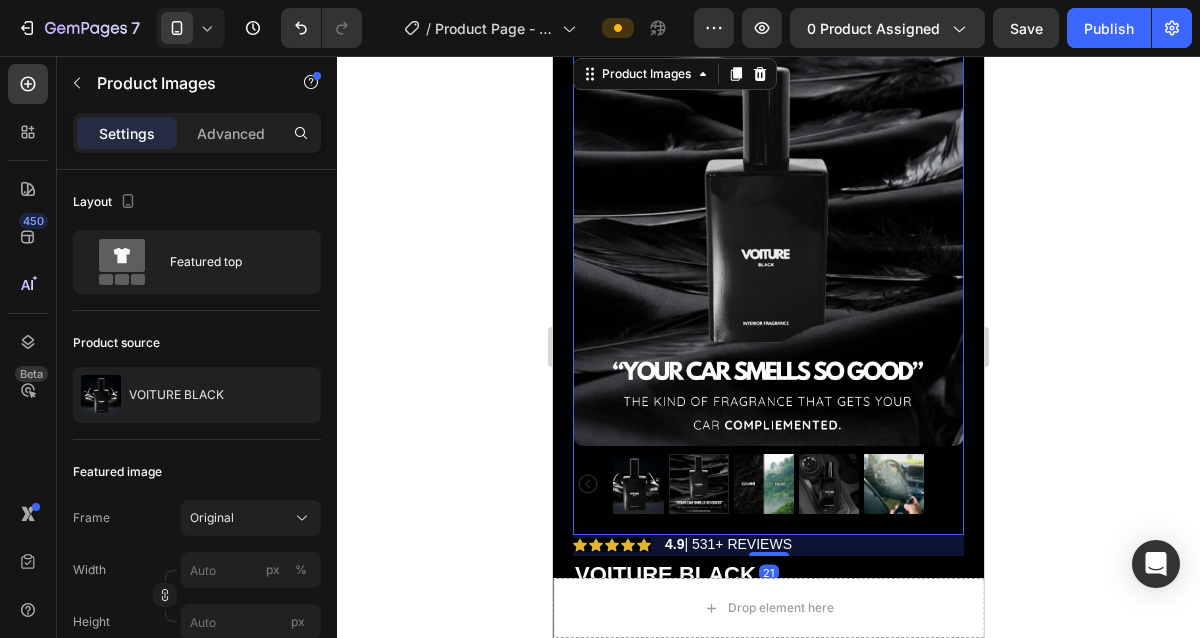 scroll, scrollTop: 102, scrollLeft: 0, axis: vertical 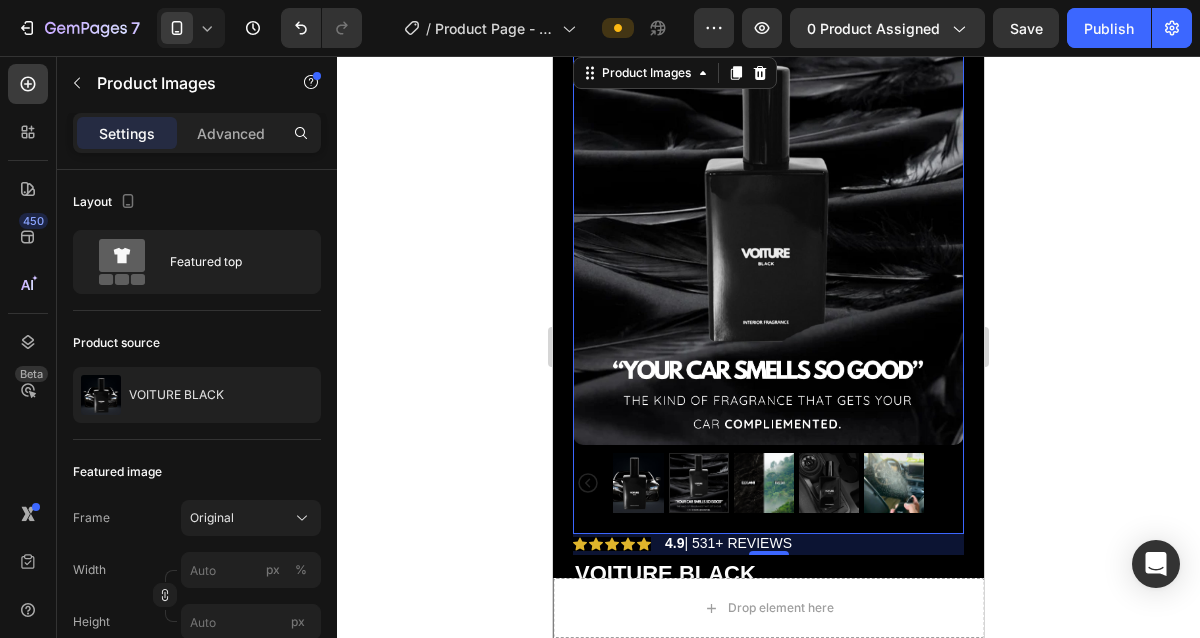 click at bounding box center (764, 483) 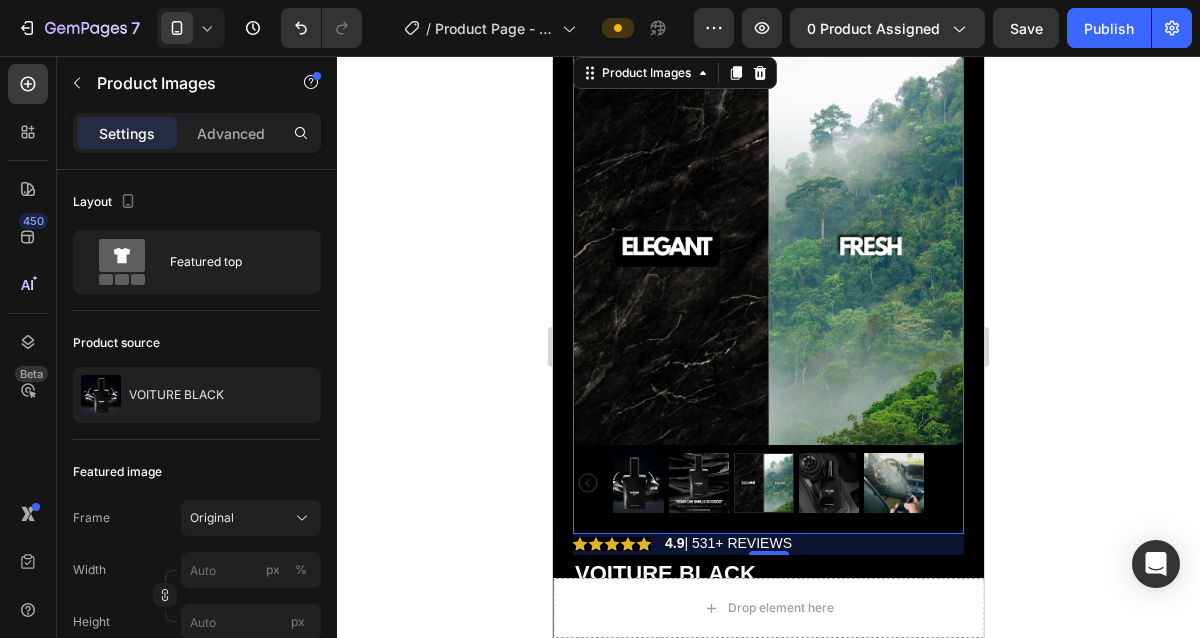 click at bounding box center [894, 483] 